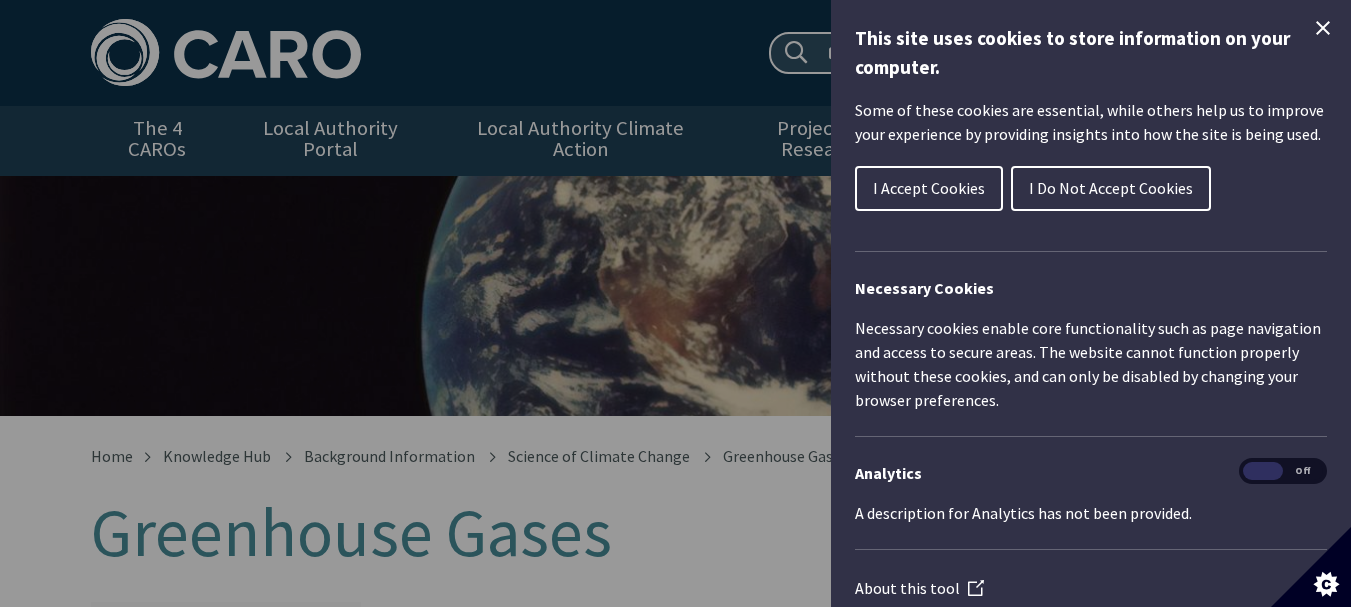 scroll, scrollTop: 0, scrollLeft: 0, axis: both 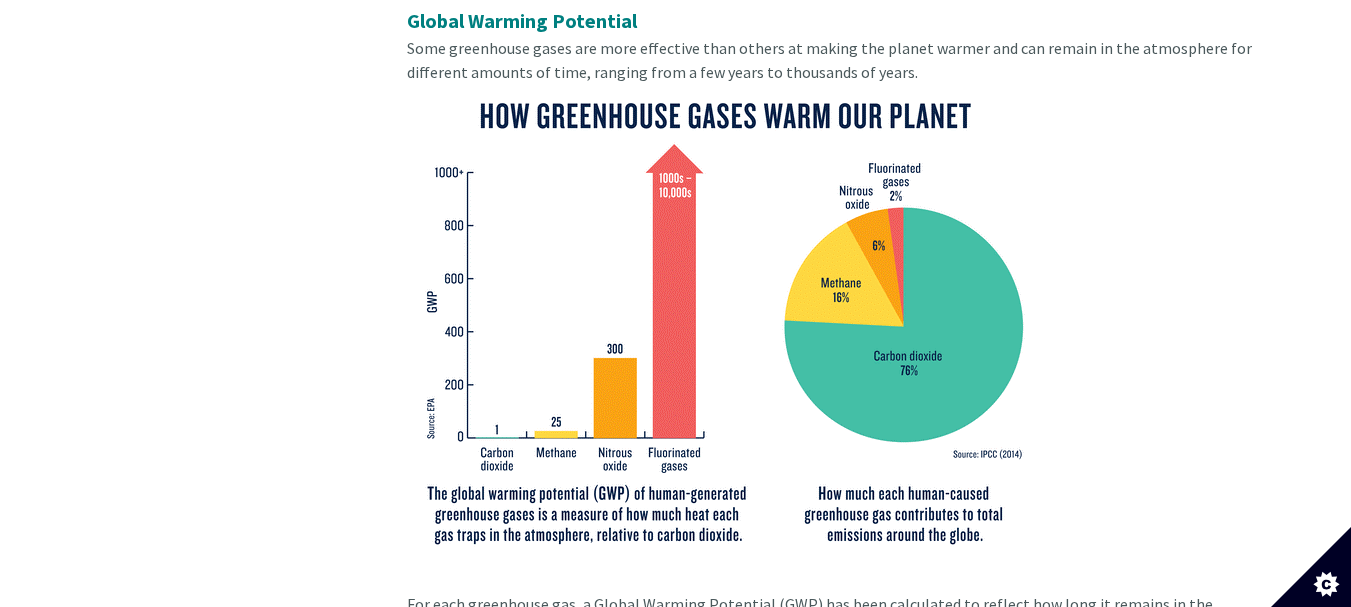 click at bounding box center (724, 322) 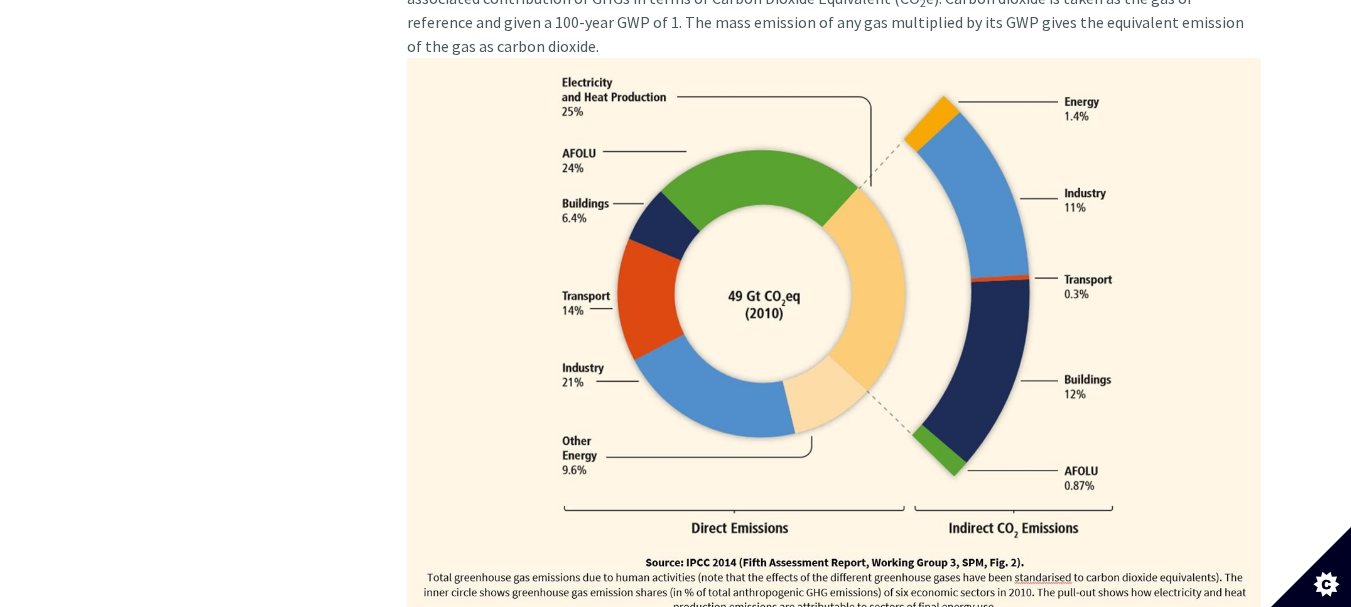 scroll, scrollTop: 2155, scrollLeft: 0, axis: vertical 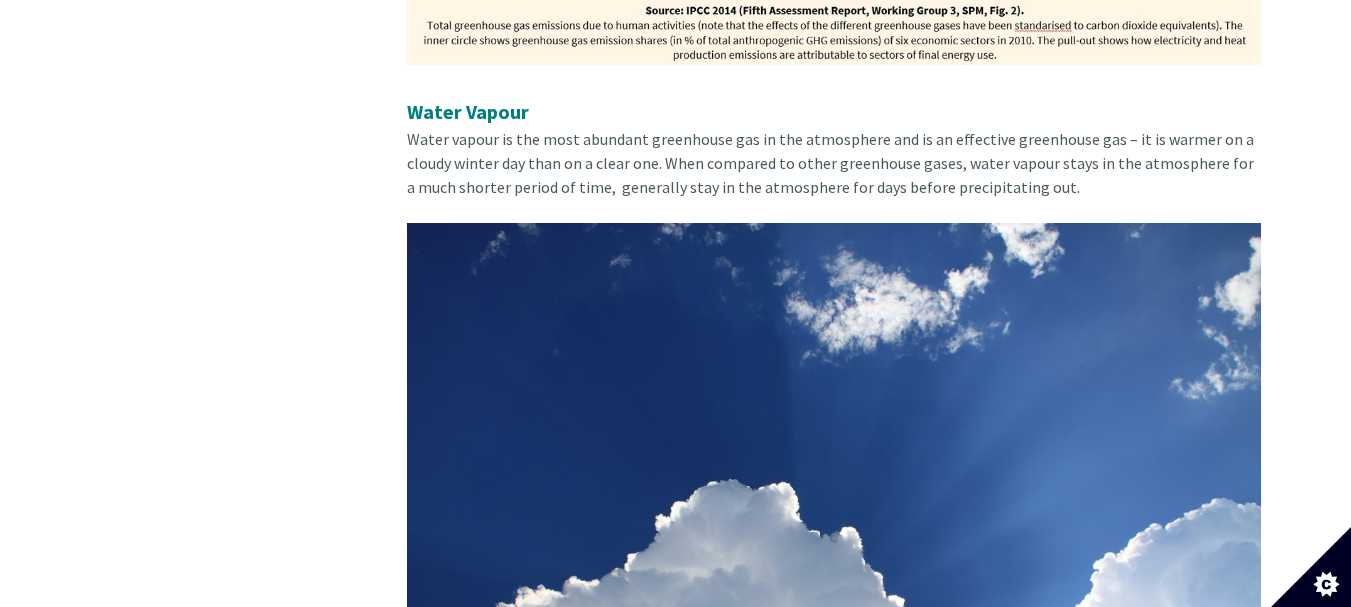 click at bounding box center (834, 508) 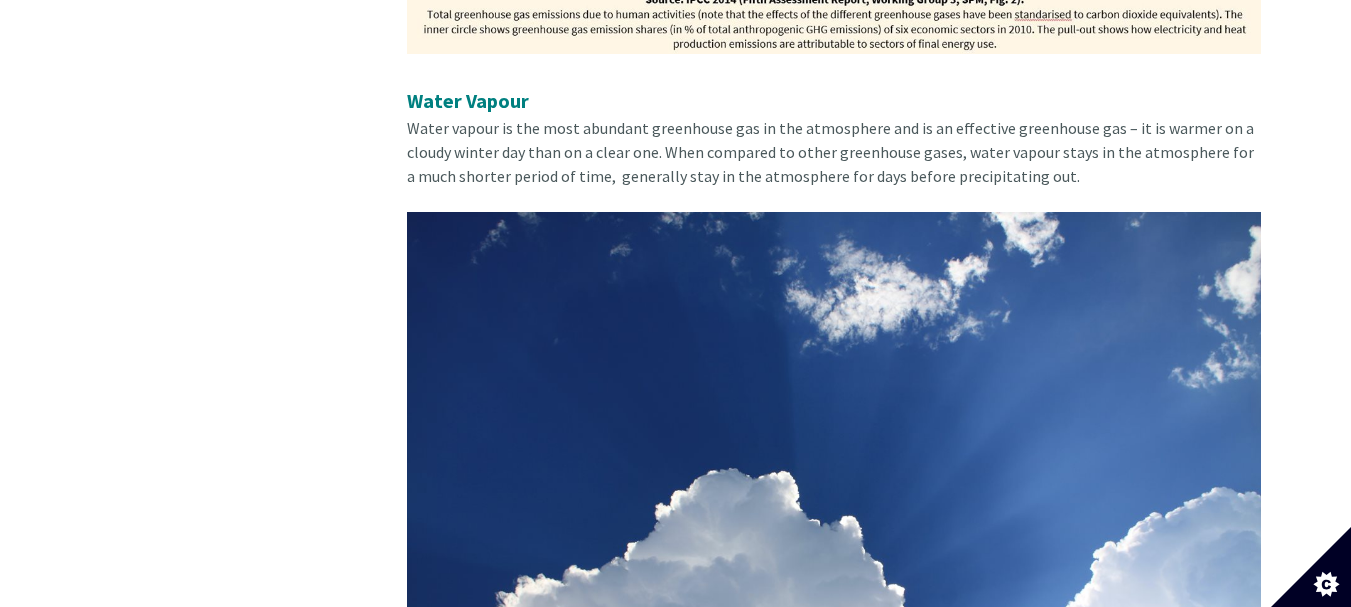 click at bounding box center [834, 497] 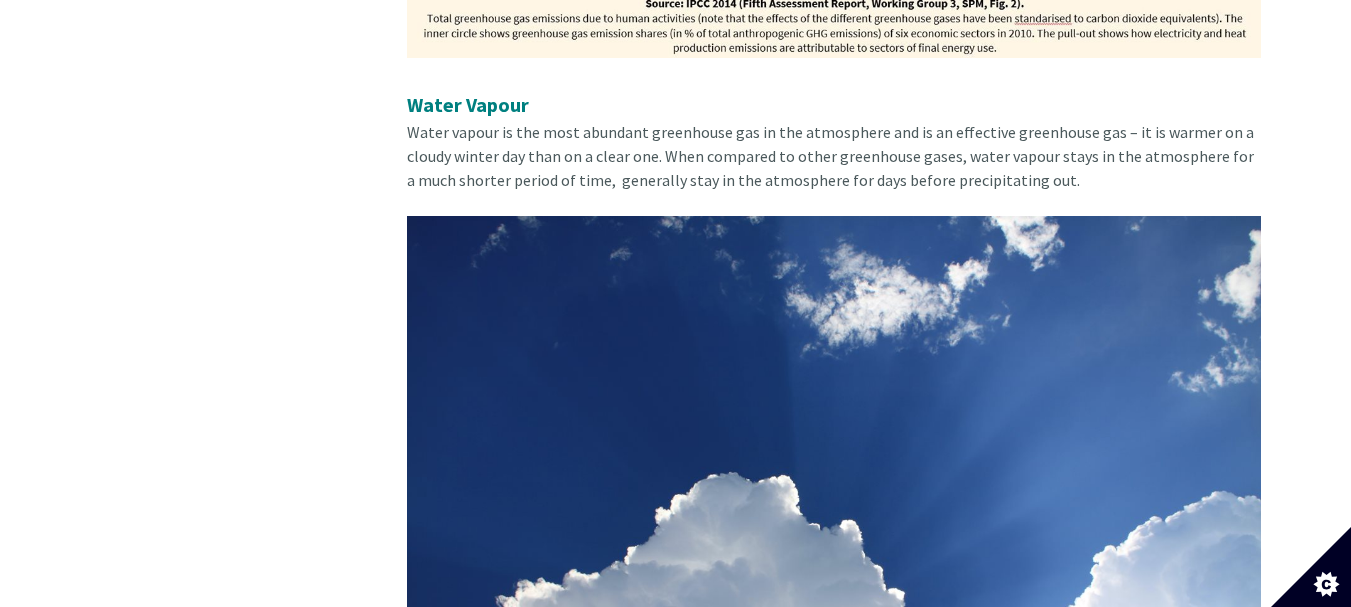 click at bounding box center [834, 501] 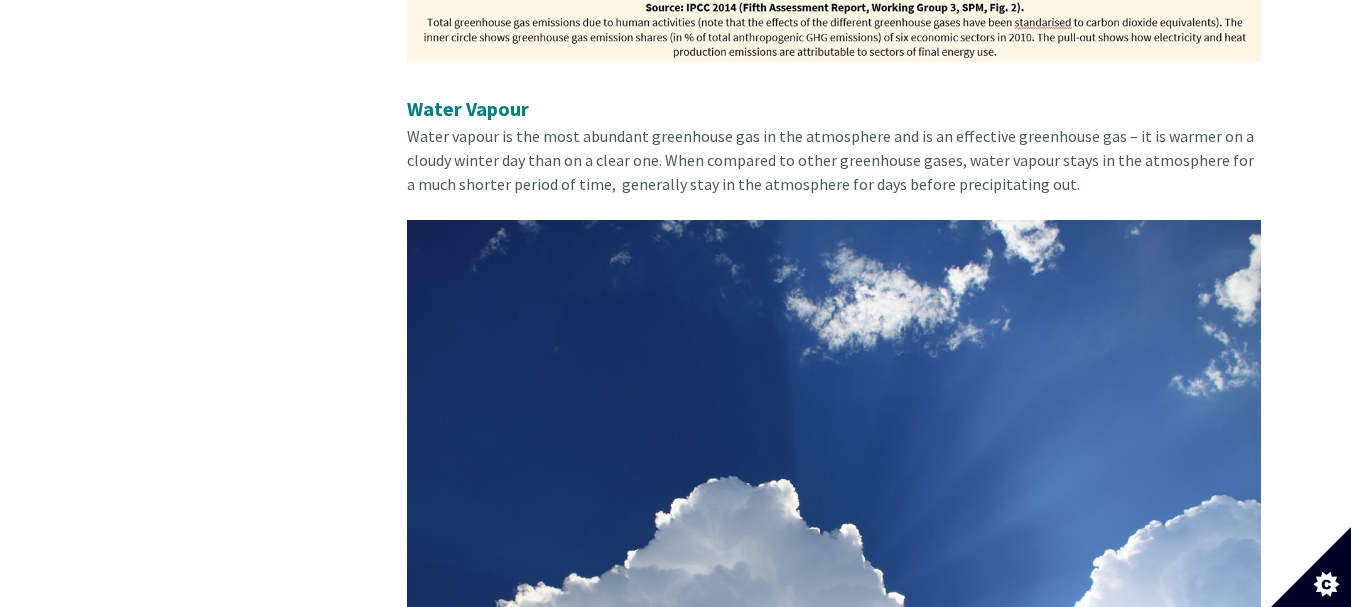 click at bounding box center [834, 505] 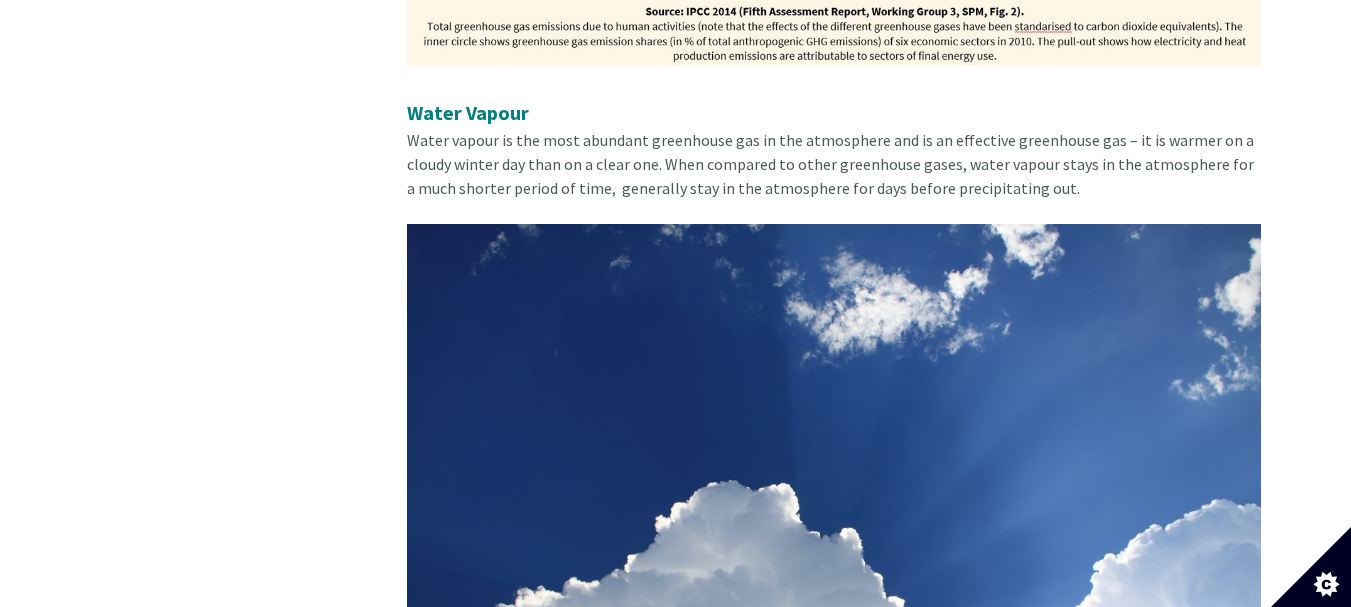 click at bounding box center [834, 509] 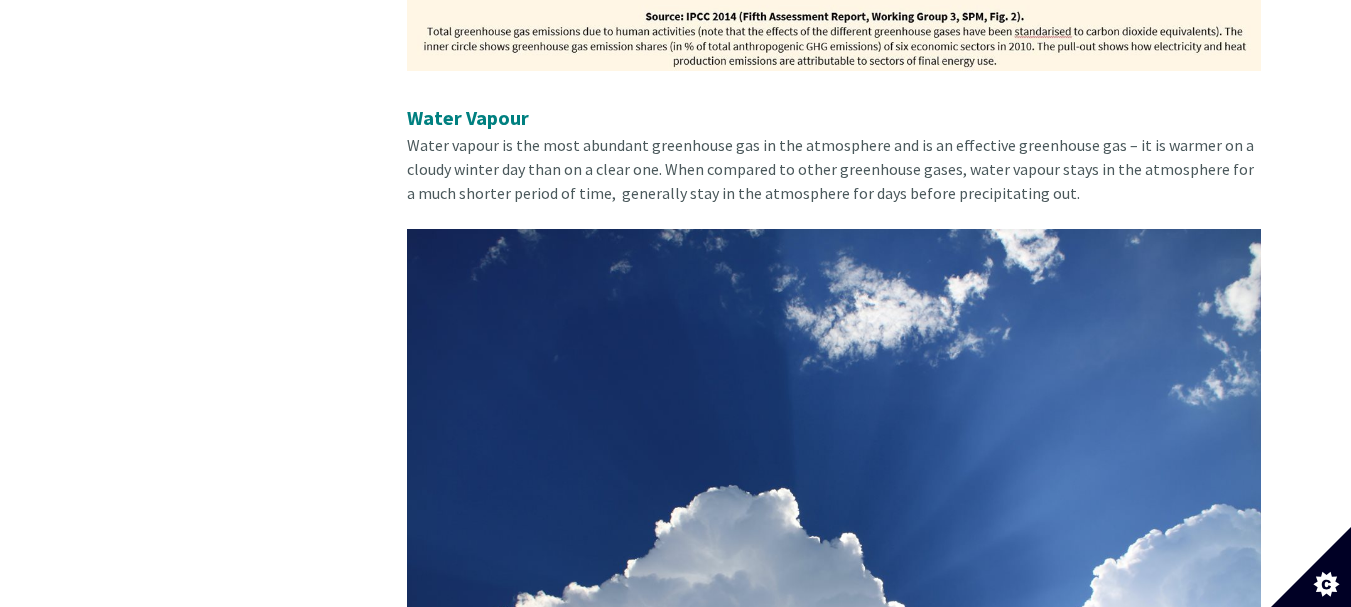 click at bounding box center (834, 514) 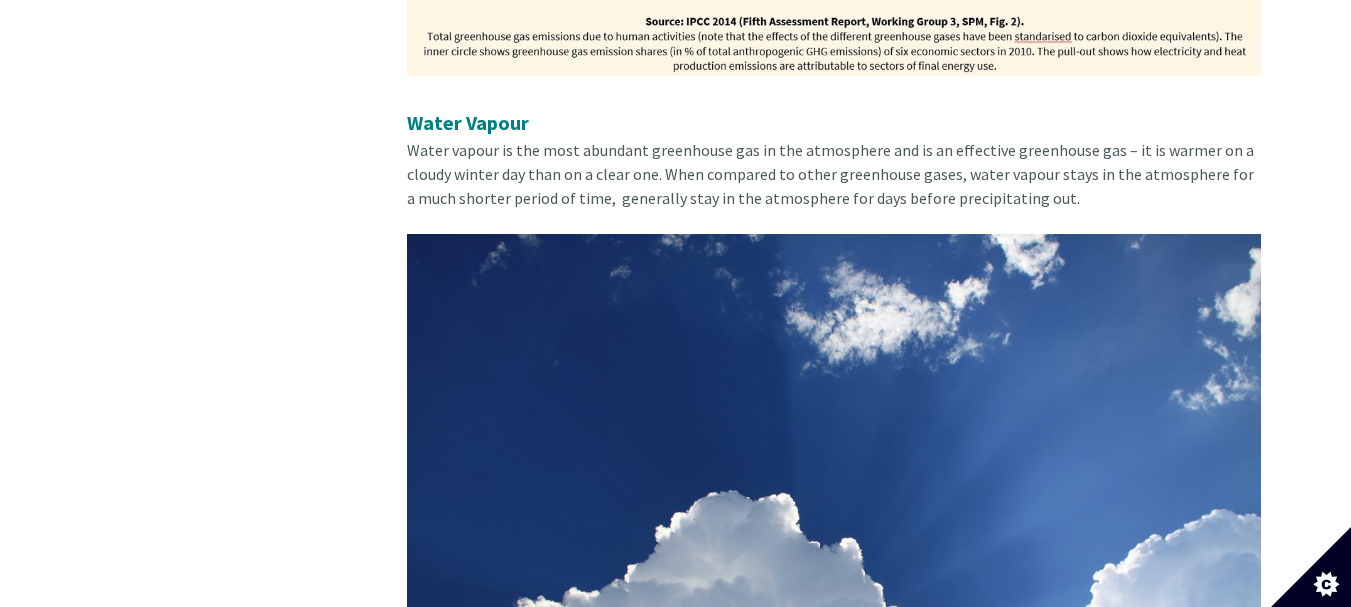 click at bounding box center (834, 519) 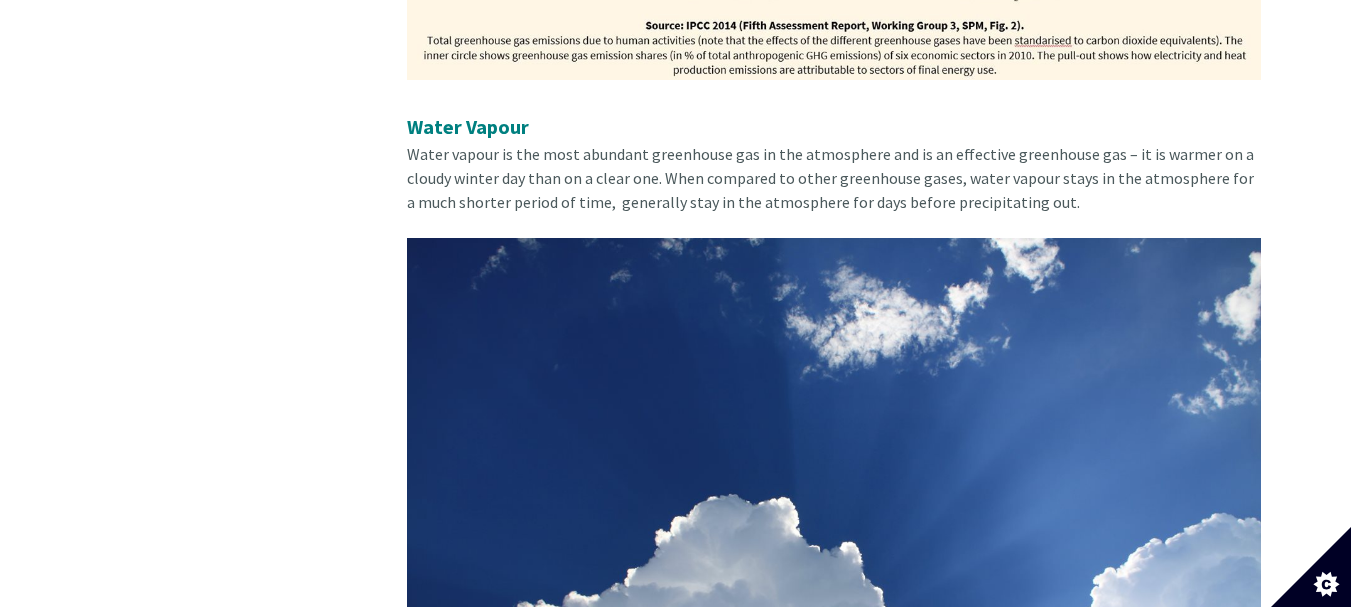 click at bounding box center [834, 523] 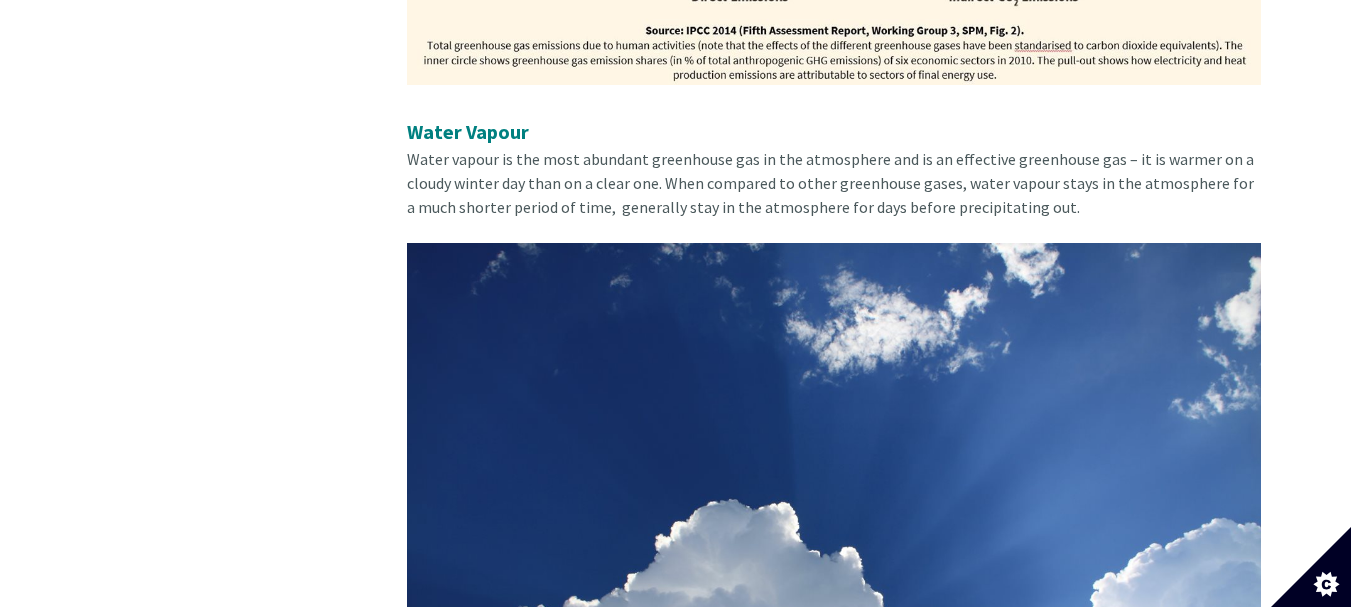 click at bounding box center [834, 528] 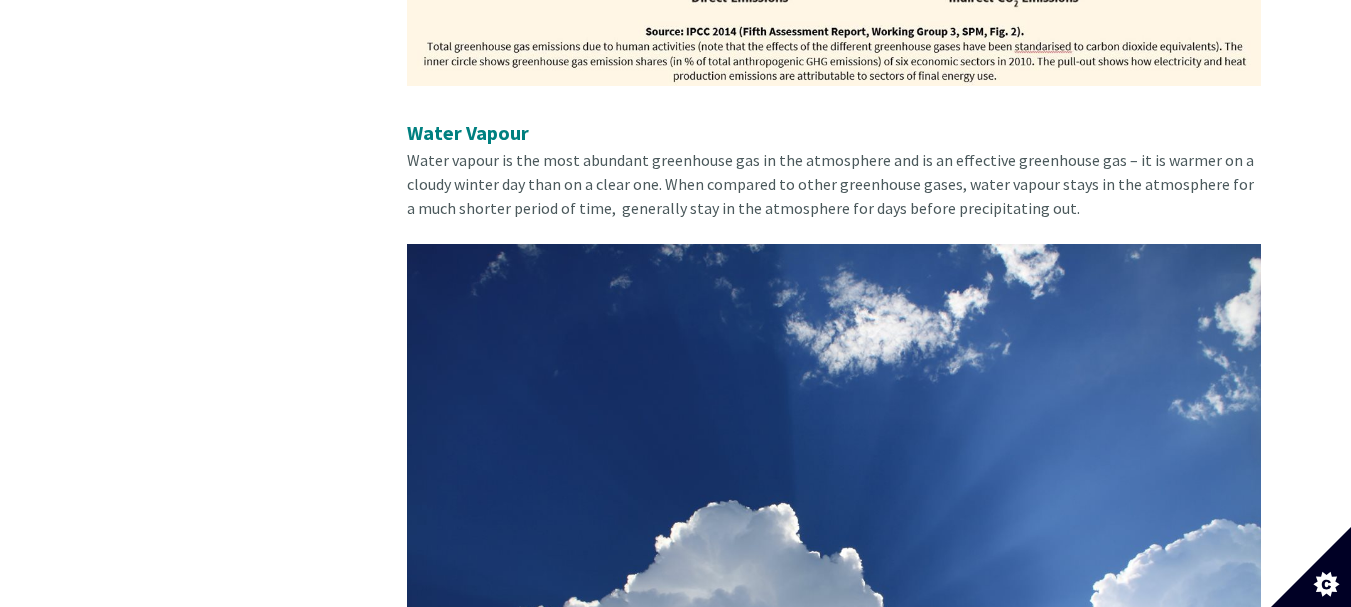 click at bounding box center [834, 529] 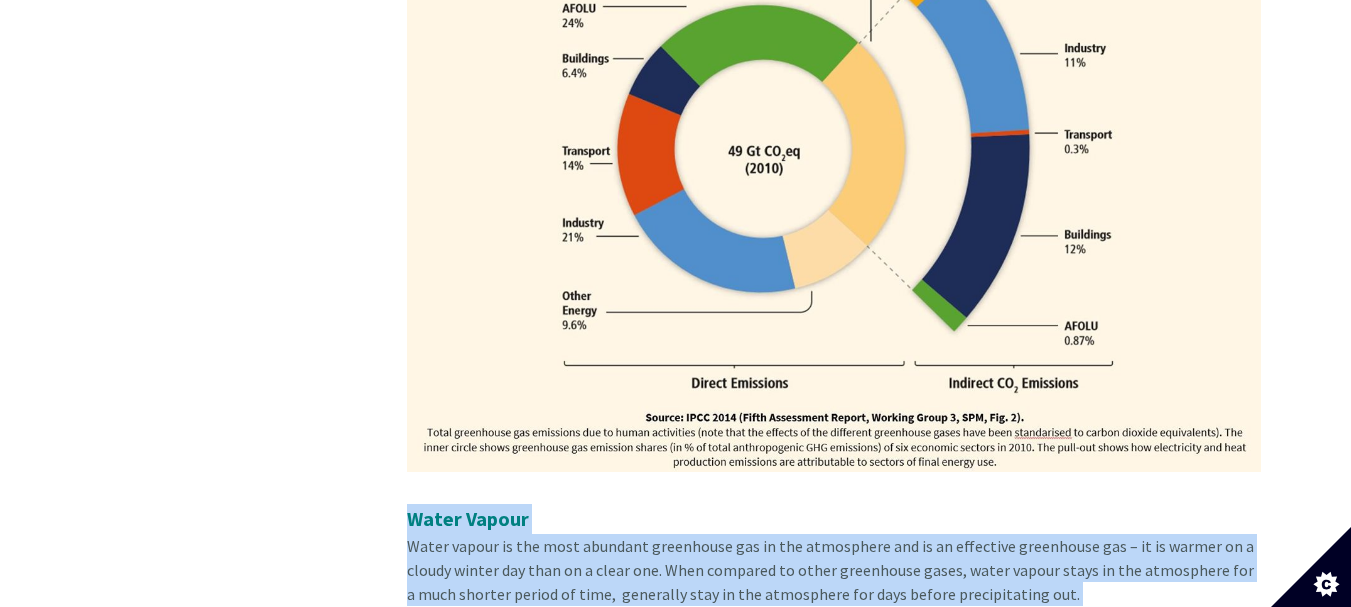 click on "Water Vapour
Water vapour is the most abundant greenhouse gas in the atmosphere and is an effective greenhouse gas – it is warmer on a cloudy winter day than on a clear one. When compared to other greenhouse gases, water vapour stays in the atmosphere for a much shorter period of time,  generally stay in the atmosphere for days before precipitating out." at bounding box center [834, 567] 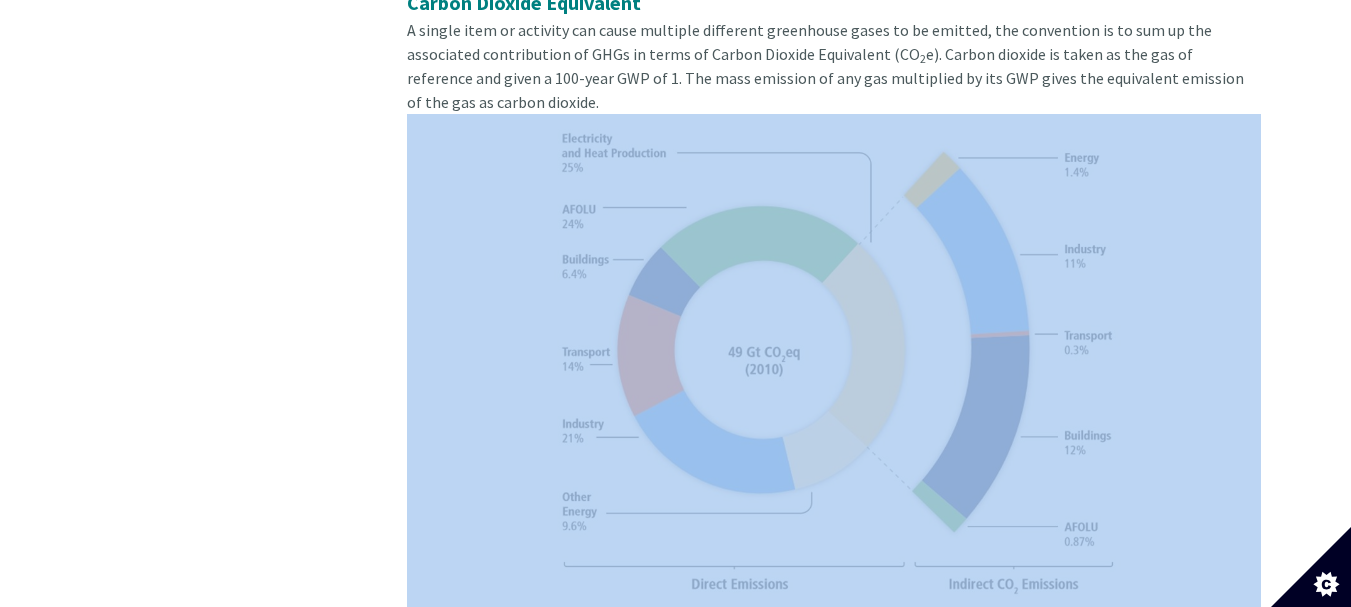 click at bounding box center [834, 393] 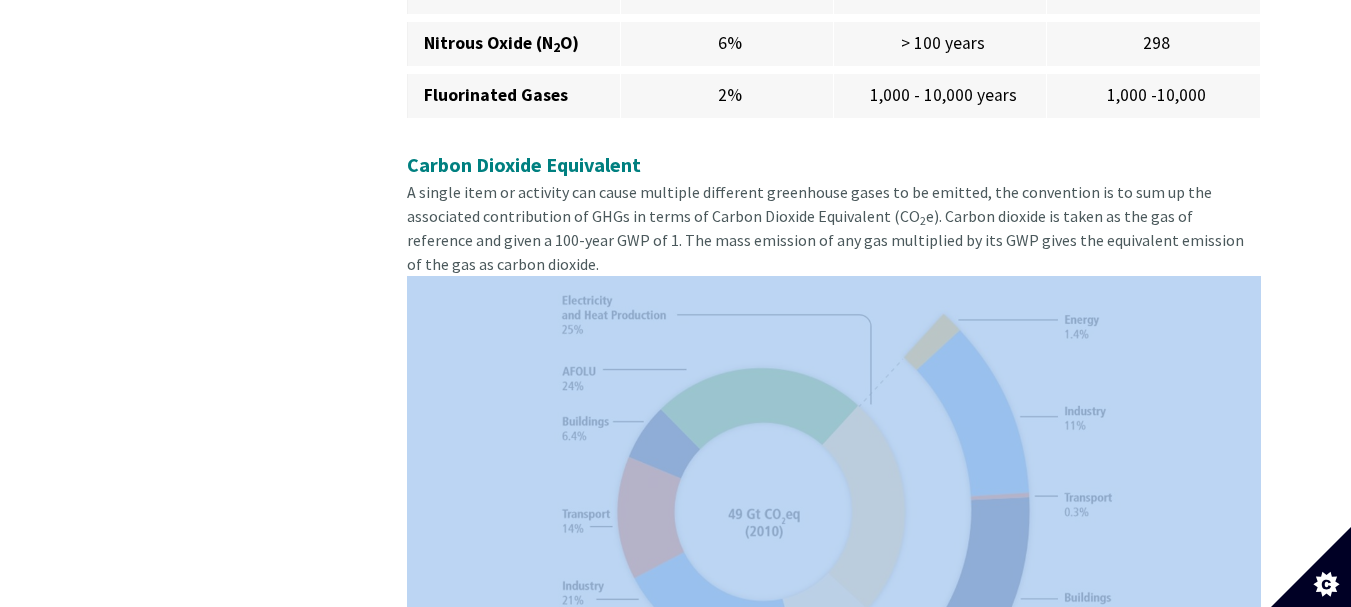 click at bounding box center [834, 555] 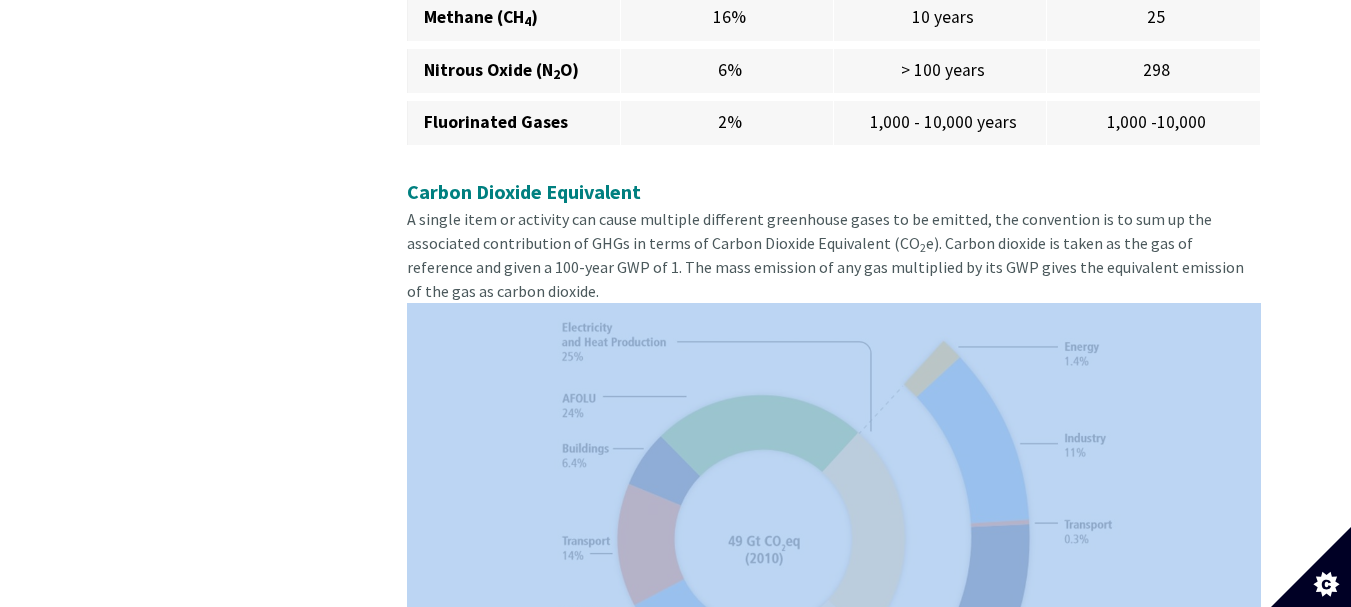 click at bounding box center (834, 582) 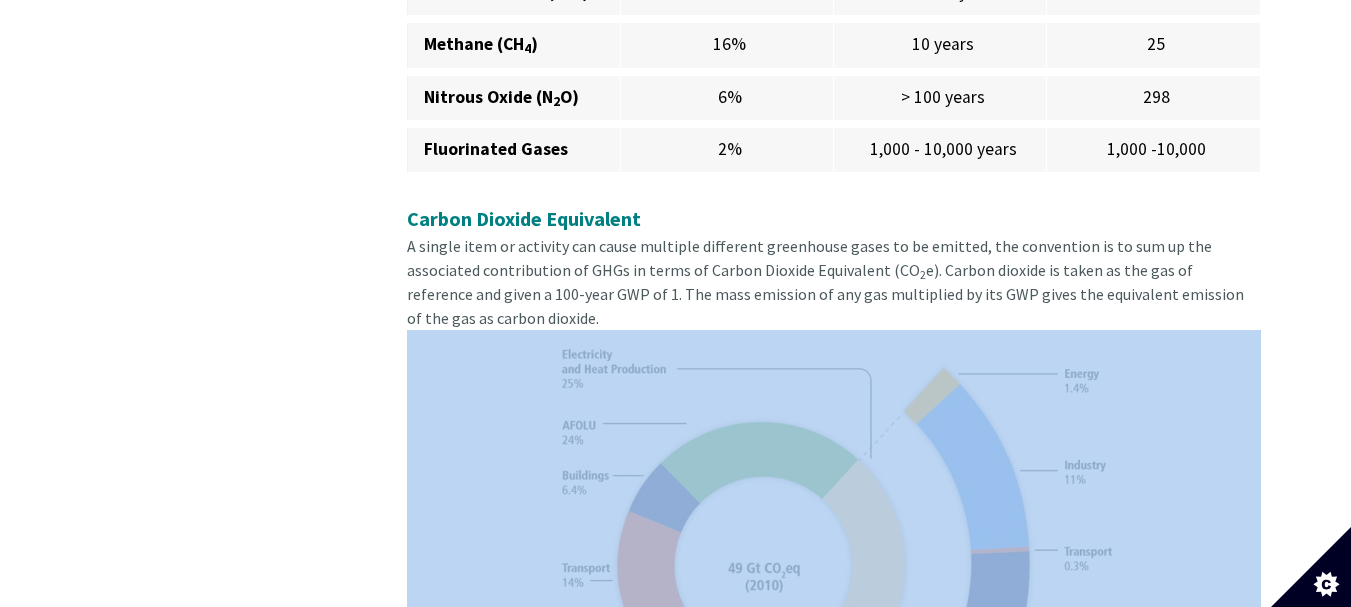 click at bounding box center (834, 609) 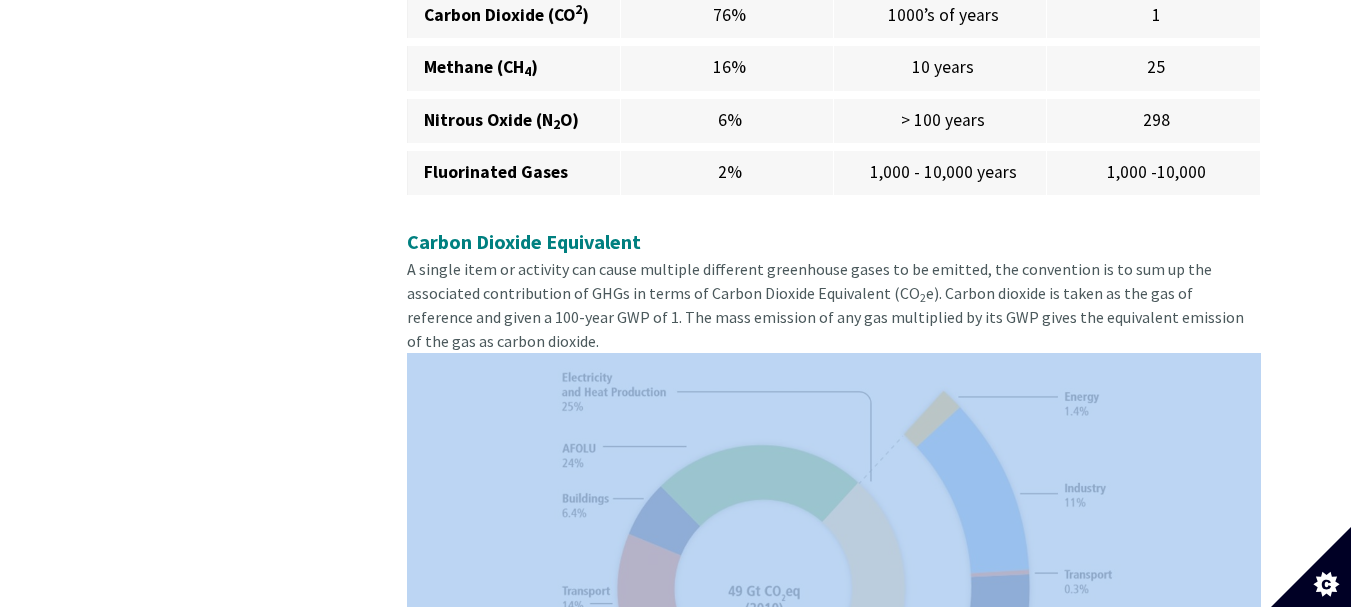 click at bounding box center [834, 632] 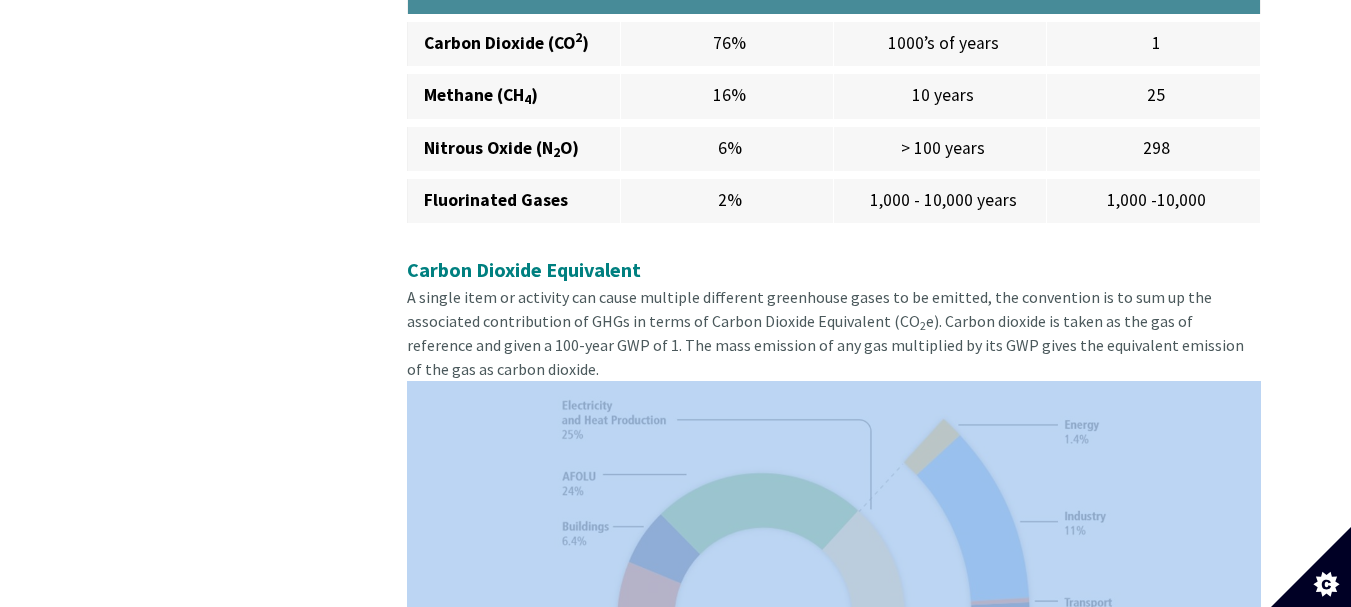 click at bounding box center (834, 660) 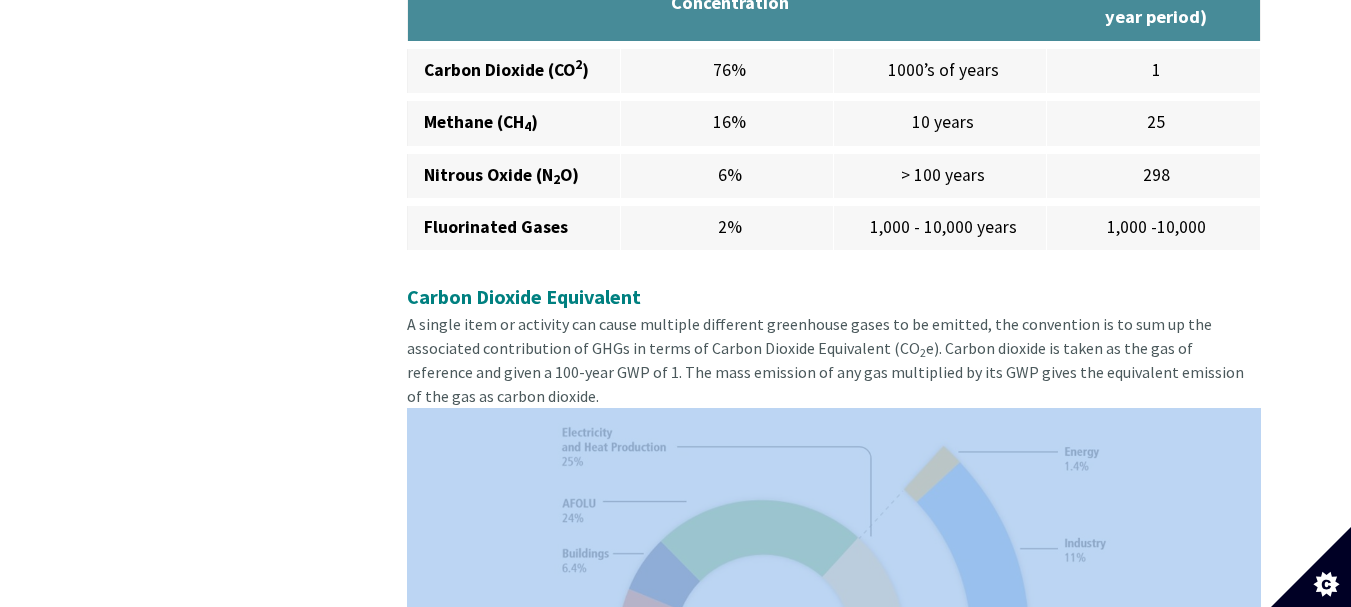 click at bounding box center (834, 687) 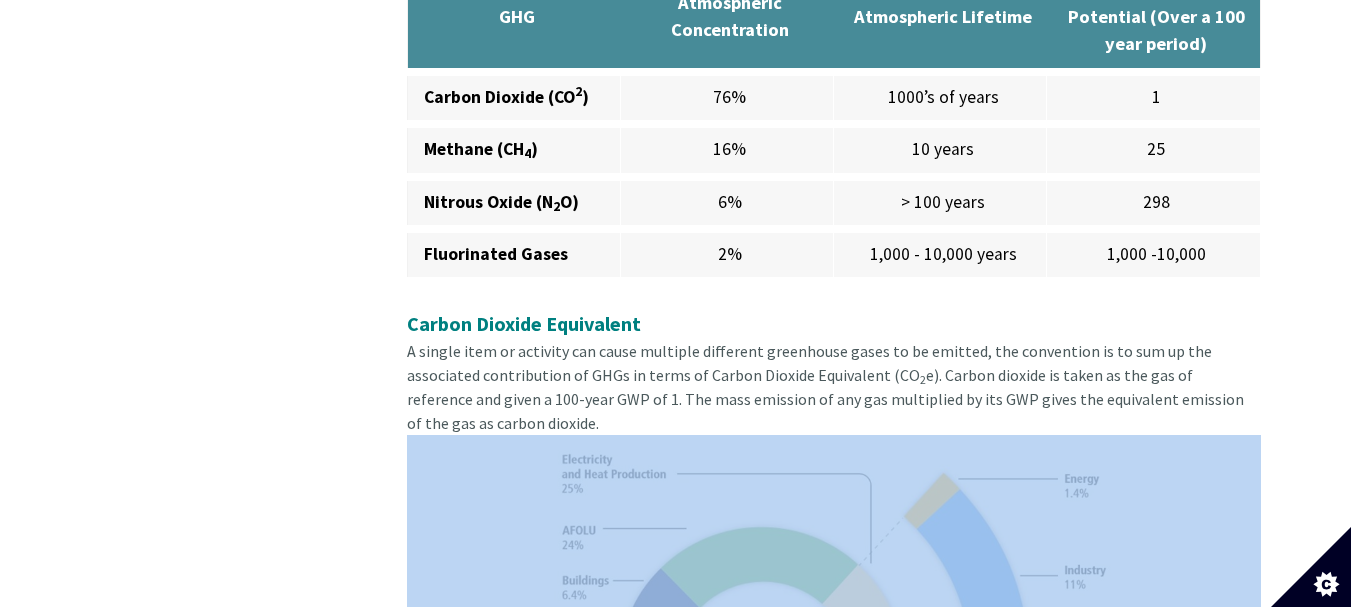 click at bounding box center (834, 714) 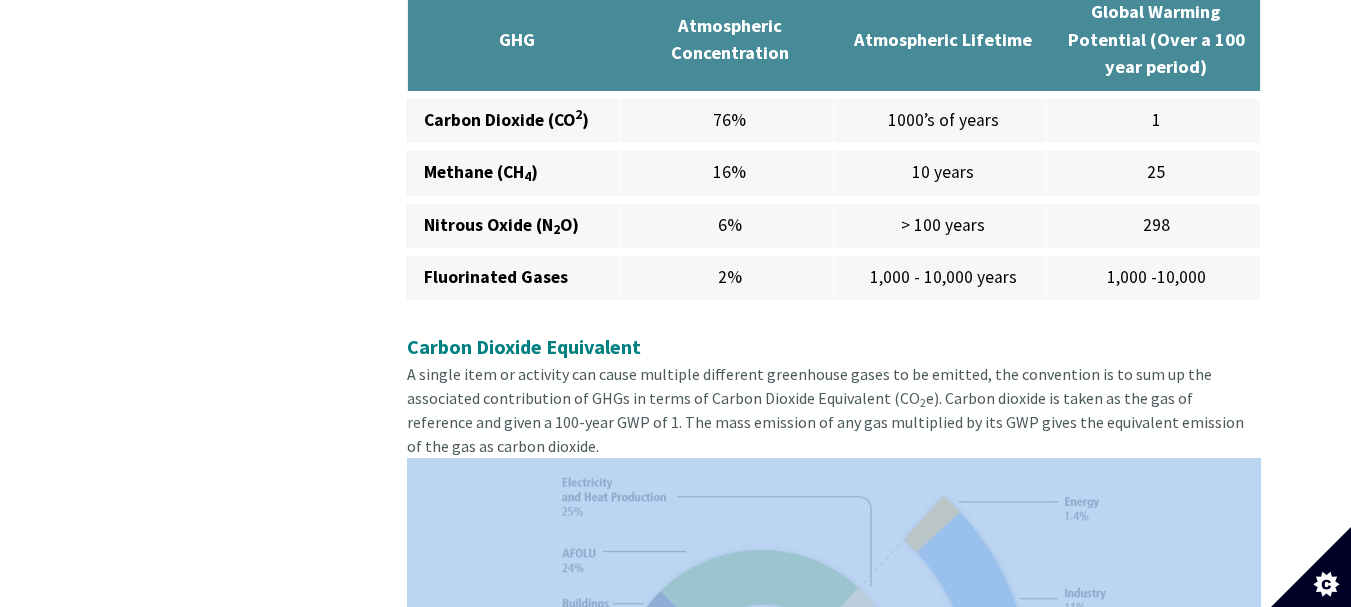 click at bounding box center (834, 737) 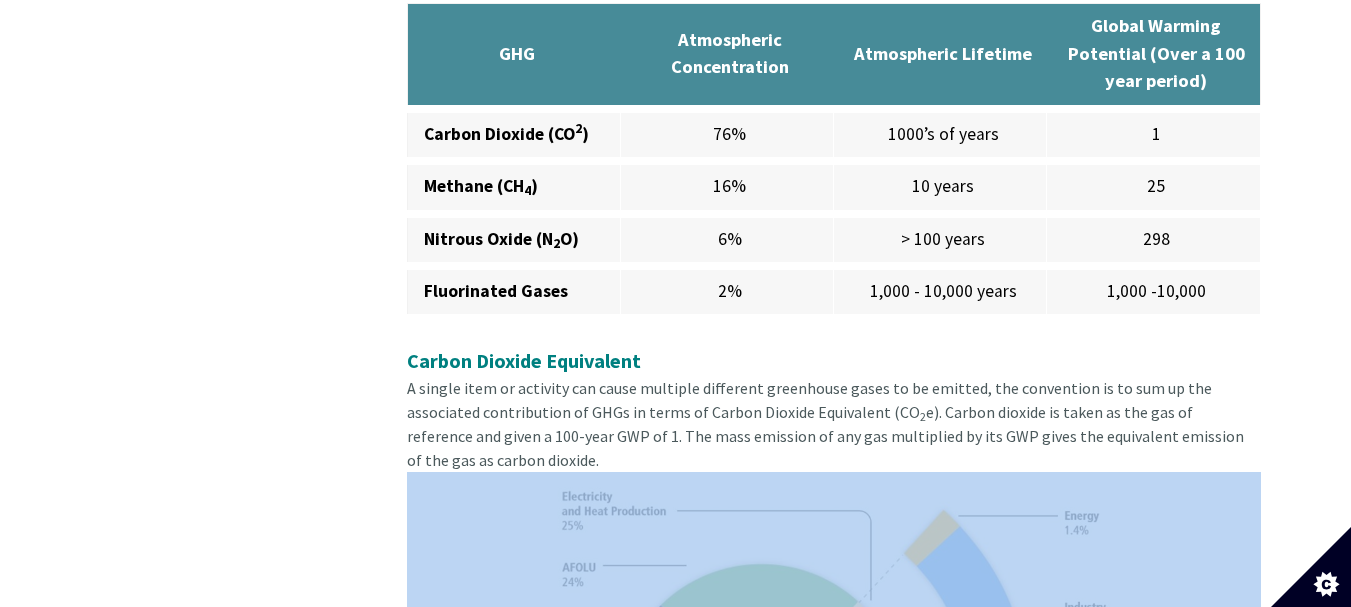 click at bounding box center (834, 751) 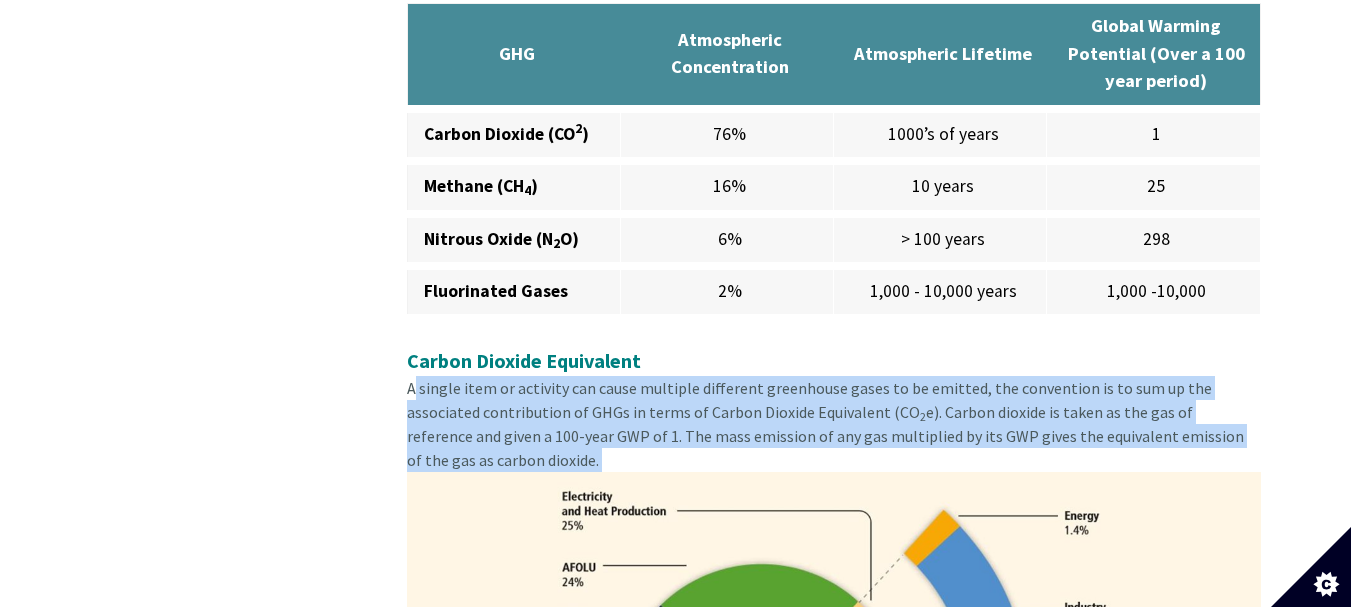 click on "Carbon Dioxide Equivalent
A single item or activity can cause multiple different greenhouse gases to be emitted, the convention is to sum up the associated contribution of GHGs in terms of Carbon Dioxide Equivalent (CO 2 e). Carbon dioxide is taken as the gas of reference and given a 100-year GWP of 1. The mass emission of any gas multiplied by its GWP gives the equivalent emission of the gas as carbon dioxide.
Water Vapour
Water vapour is the most abundant greenhouse gas in the atmosphere and is an effective greenhouse gas – it is warmer on a cloudy winter day than on a clear one. When compared to other greenhouse gases, water vapour stays in the atmosphere for a much shorter period of time,  generally stay in the atmosphere for days before precipitating out.
For the most part, the addition of water vapour to the atmosphere cannot be directly attributed to human generated activities.
However, the scientific evidence indicates that the warming caused by man-made emissions of CO 2
2" at bounding box center [834, 2618] 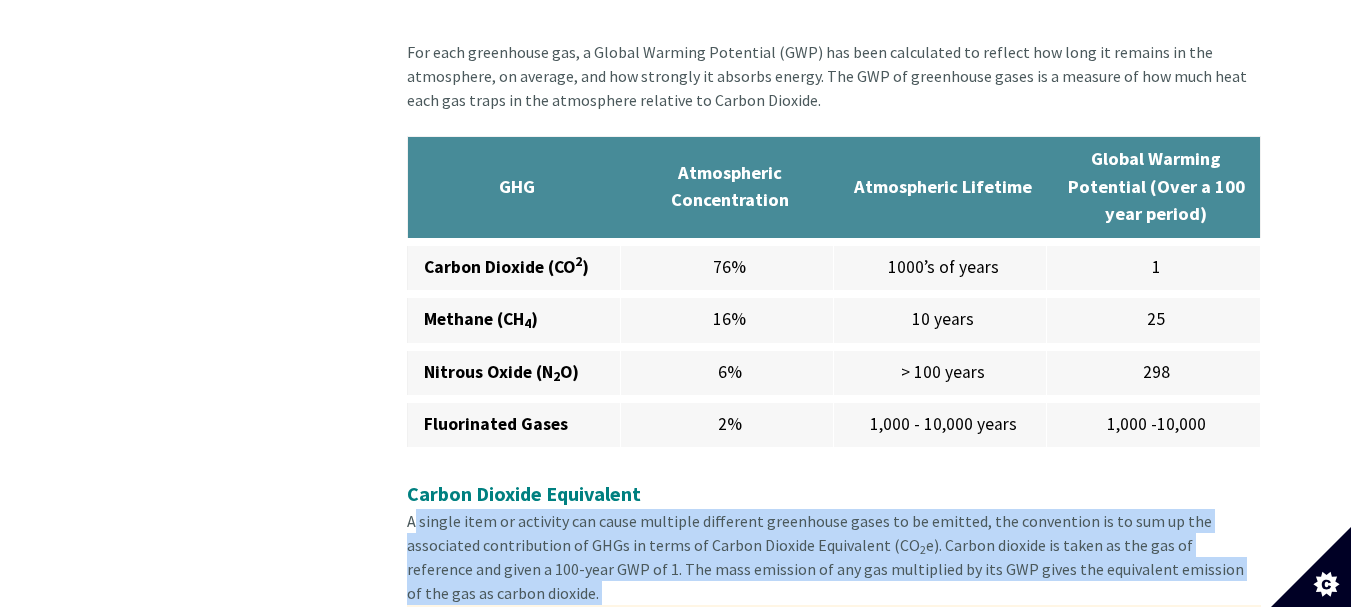click on "Carbon Dioxide Equivalent
A single item or activity can cause multiple different greenhouse gases to be emitted, the convention is to sum up the associated contribution of GHGs in terms of Carbon Dioxide Equivalent (CO 2 e). Carbon dioxide is taken as the gas of reference and given a 100-year GWP of 1. The mass emission of any gas multiplied by its GWP gives the equivalent emission of the gas as carbon dioxide.
Water Vapour
Water vapour is the most abundant greenhouse gas in the atmosphere and is an effective greenhouse gas – it is warmer on a cloudy winter day than on a clear one. When compared to other greenhouse gases, water vapour stays in the atmosphere for a much shorter period of time,  generally stay in the atmosphere for days before precipitating out.
For the most part, the addition of water vapour to the atmosphere cannot be directly attributed to human generated activities.
However, the scientific evidence indicates that the warming caused by man-made emissions of CO 2
2" at bounding box center (834, 2751) 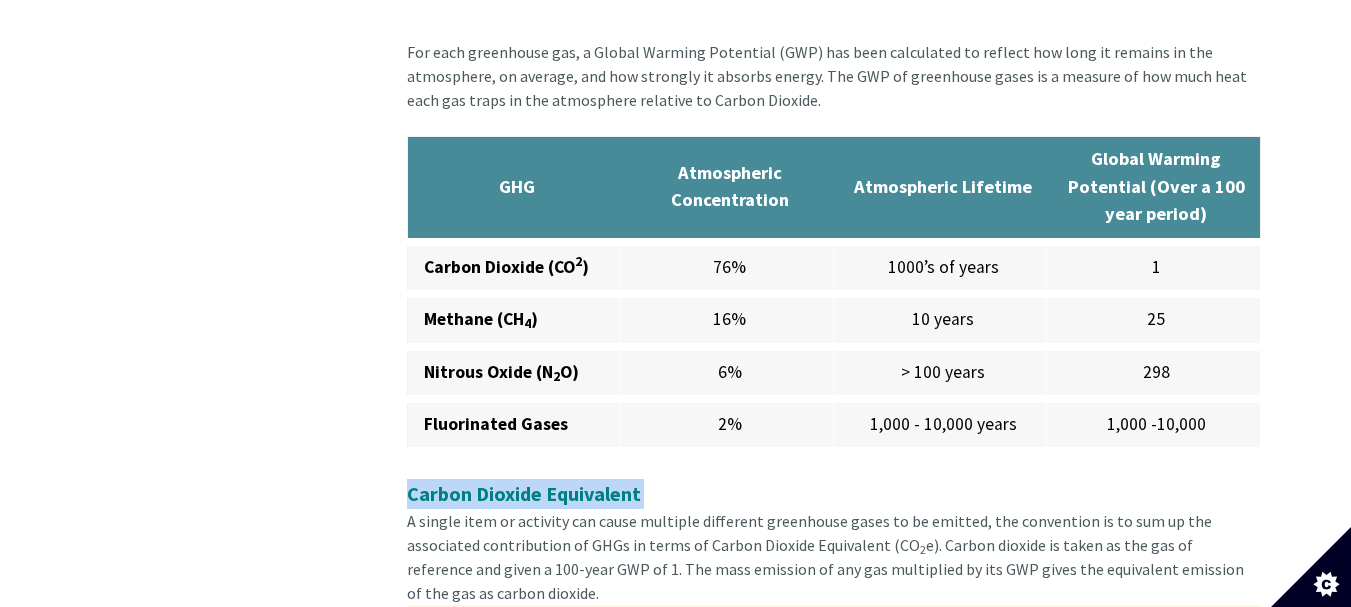 click on "For each greenhouse gas, a Global Warming Potential (GWP) has been calculated to reflect how long it remains in the atmosphere, on average, and how strongly it absorbs energy. The GWP of greenhouse gases is a measure of how much heat each gas traps in the atmosphere relative to Carbon Dioxide.
GHG
Atmospheric Concentration
Atmospheric Lifetime
Global Warming Potential (Over a 100 year period)
Carbon Dioxide (CO 2 )
76%
1000’s of years
1
Methane (CH 4 )
16%
10 years
25
Nitrous Oxide (N 2 O)
6%
> 100 years
298
Fluorinated Gases
2%
1,000 - 10,000 years
1,000 -10,000
Carbon Dioxide Equivalent
A single item or activity can cause multiple different greenhouse gases to be emitted, the convention is to sum up the associated contribution of GHGs in terms of Carbon Dioxide Equivalent (CO 2
Water Vapour
2
Carbon Dioxide" at bounding box center [834, 2531] 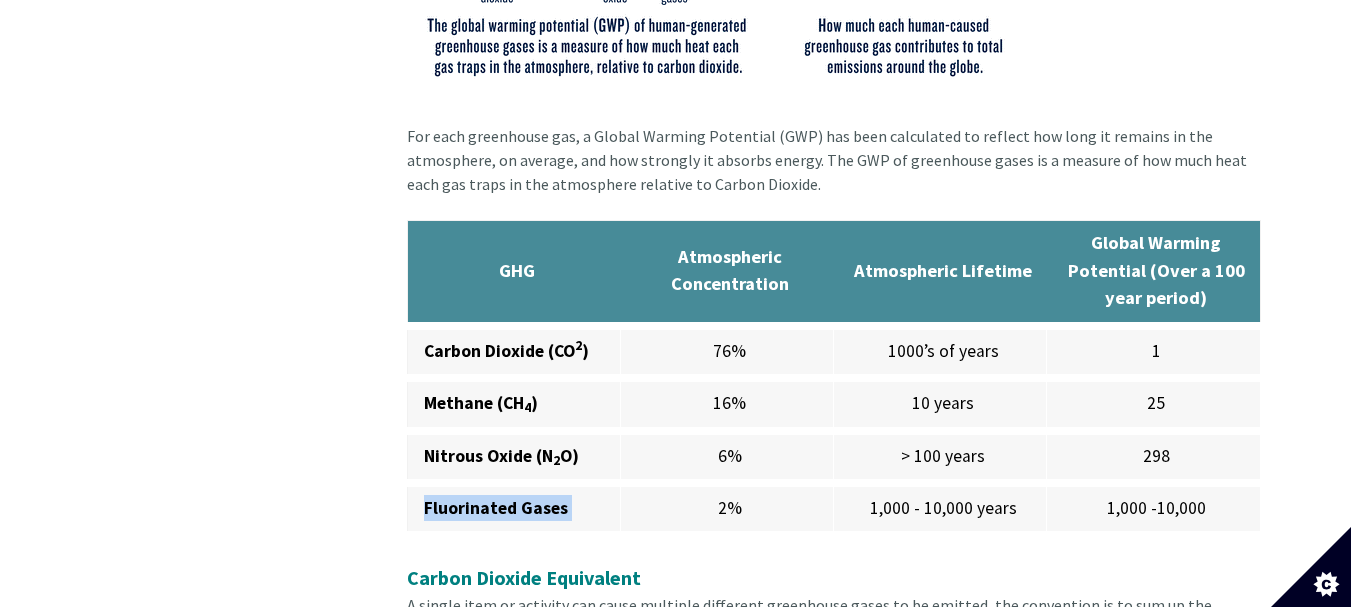 click on "Fluorinated Gases" at bounding box center [513, 509] 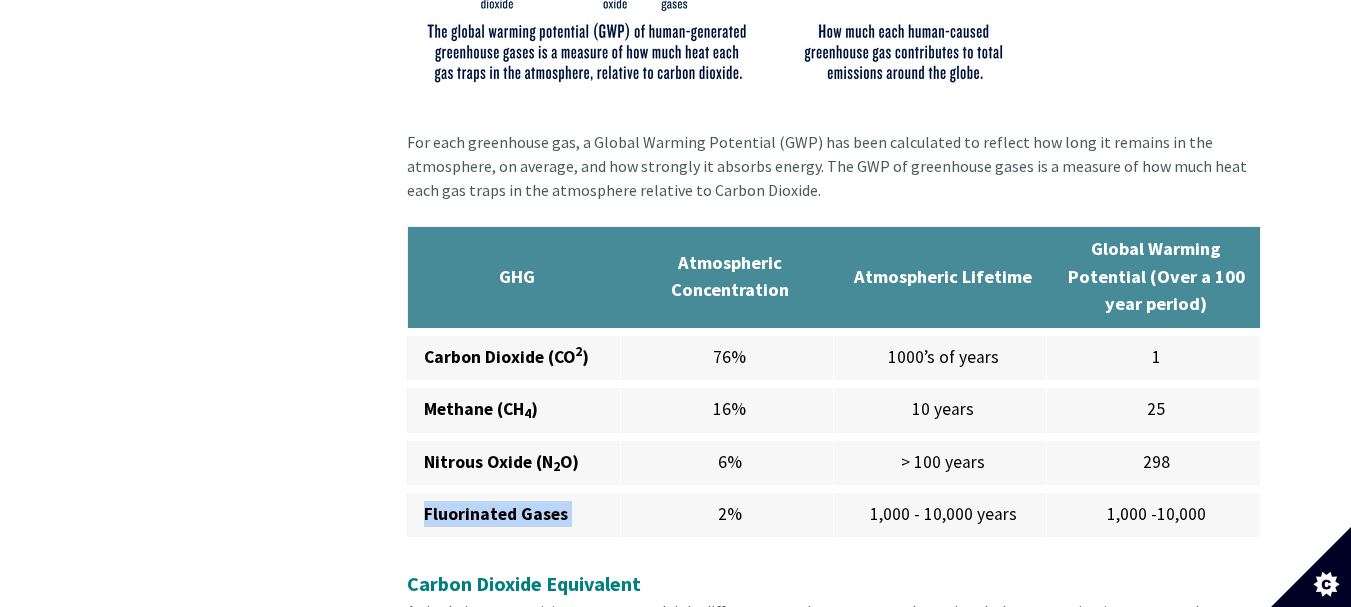 click on "Fluorinated Gases" at bounding box center (496, 514) 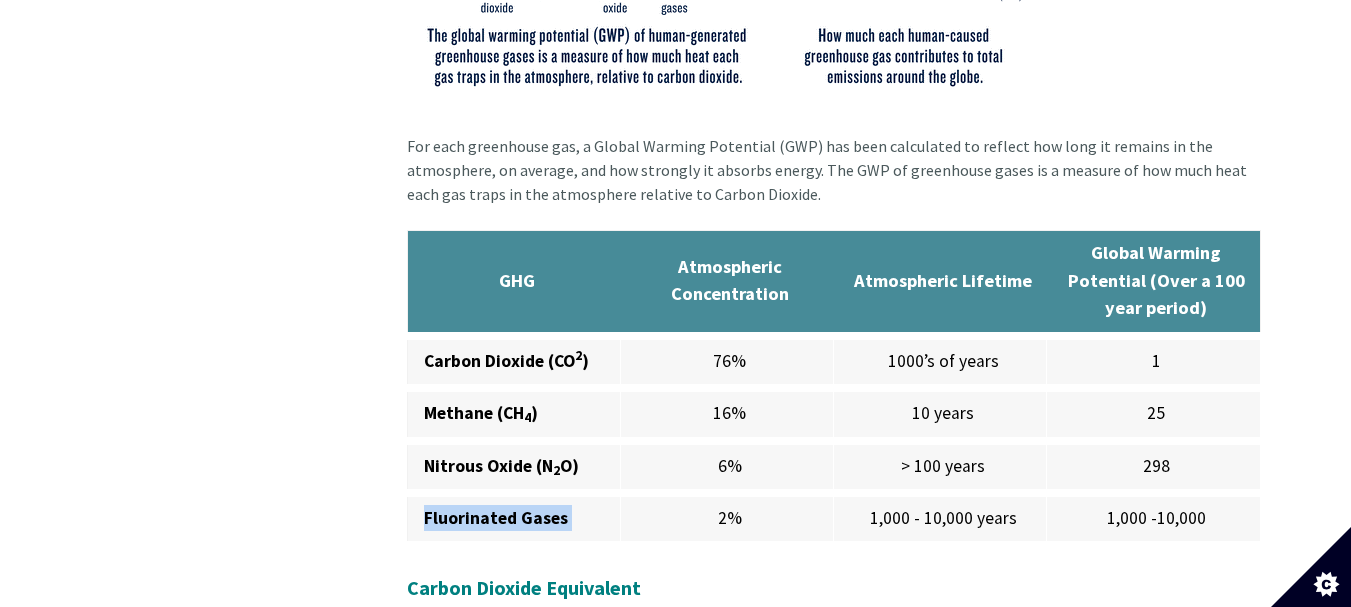 click on "Fluorinated Gases" at bounding box center (496, 518) 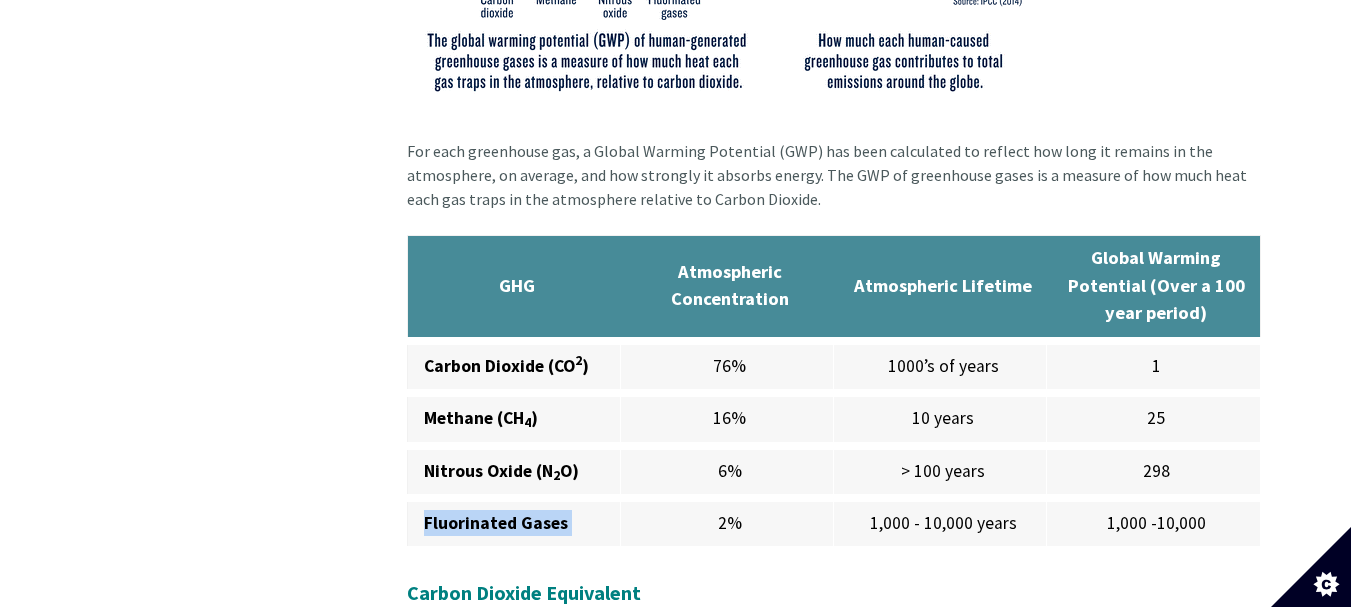 click on "Fluorinated Gases" at bounding box center (513, 524) 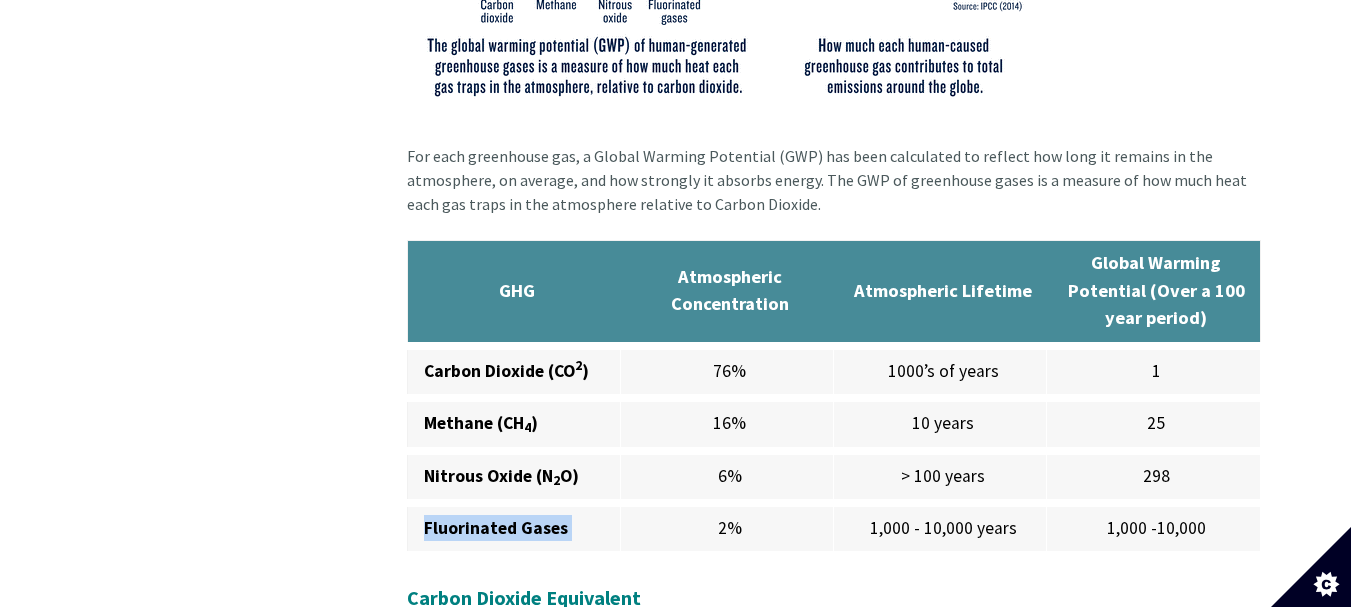 click on "Fluorinated Gases" at bounding box center [513, 529] 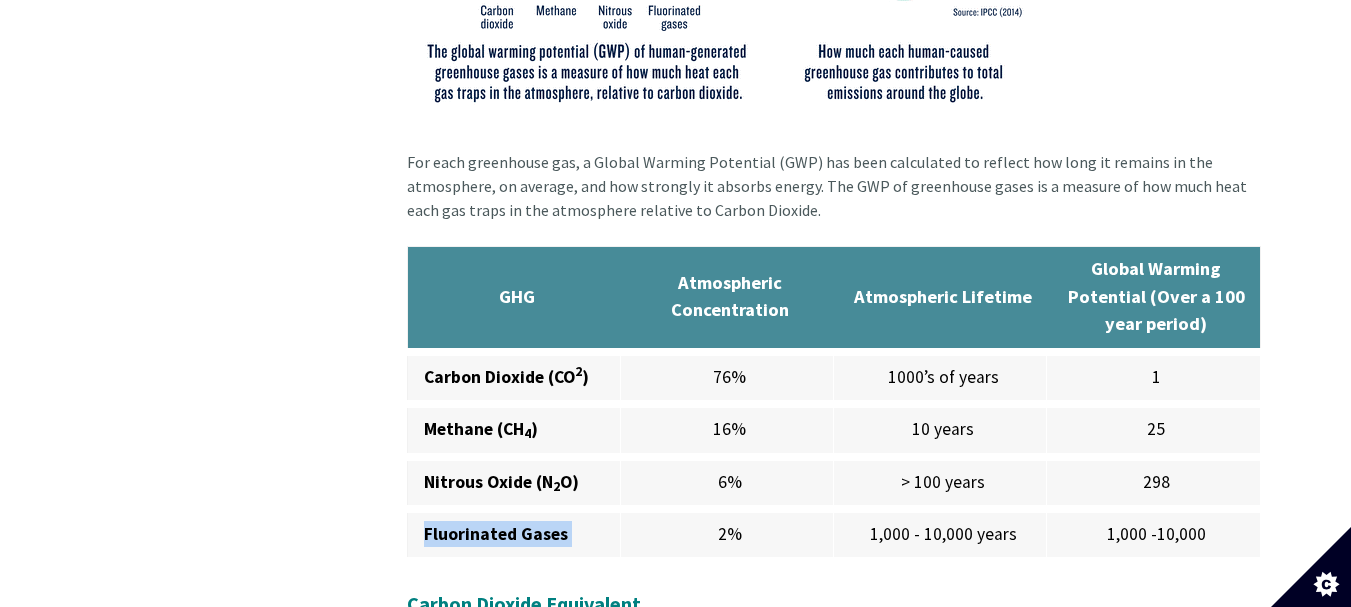 click on "Carbon Dioxide (CO 2 )
76%
1000’s of years
1
Methane (CH 4 )
16%
10 years
25
Nitrous Oxide (N 2 O)
6%
> 100 years
298
Fluorinated Gases
2%
1,000 - 10,000 years
1,000 -10,000" at bounding box center [833, 457] 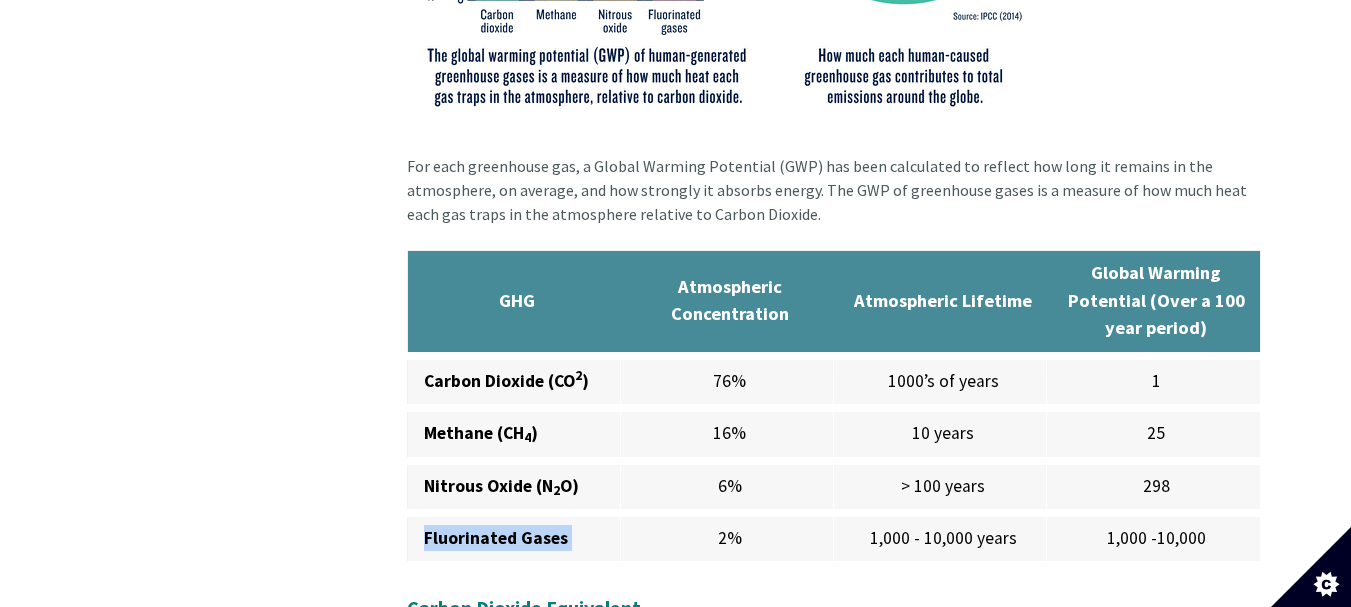 click on "Nitrous Oxide (N 2 O)" at bounding box center (513, 487) 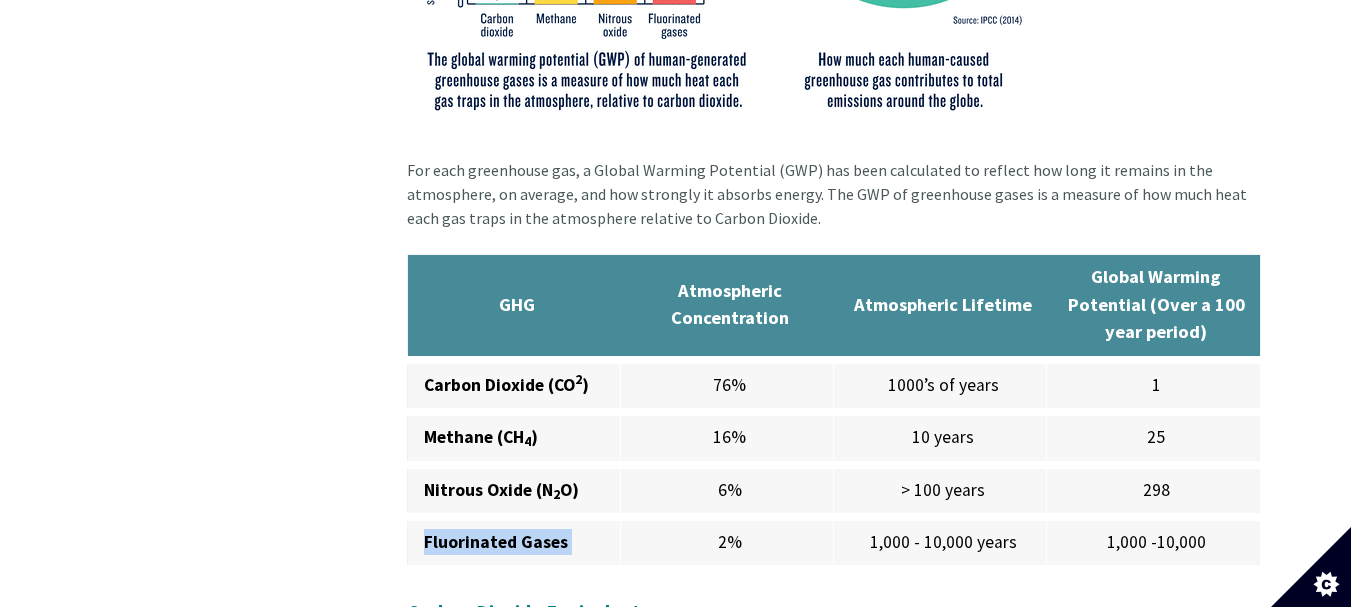 click on "Nitrous Oxide (N 2 O)" at bounding box center [513, 491] 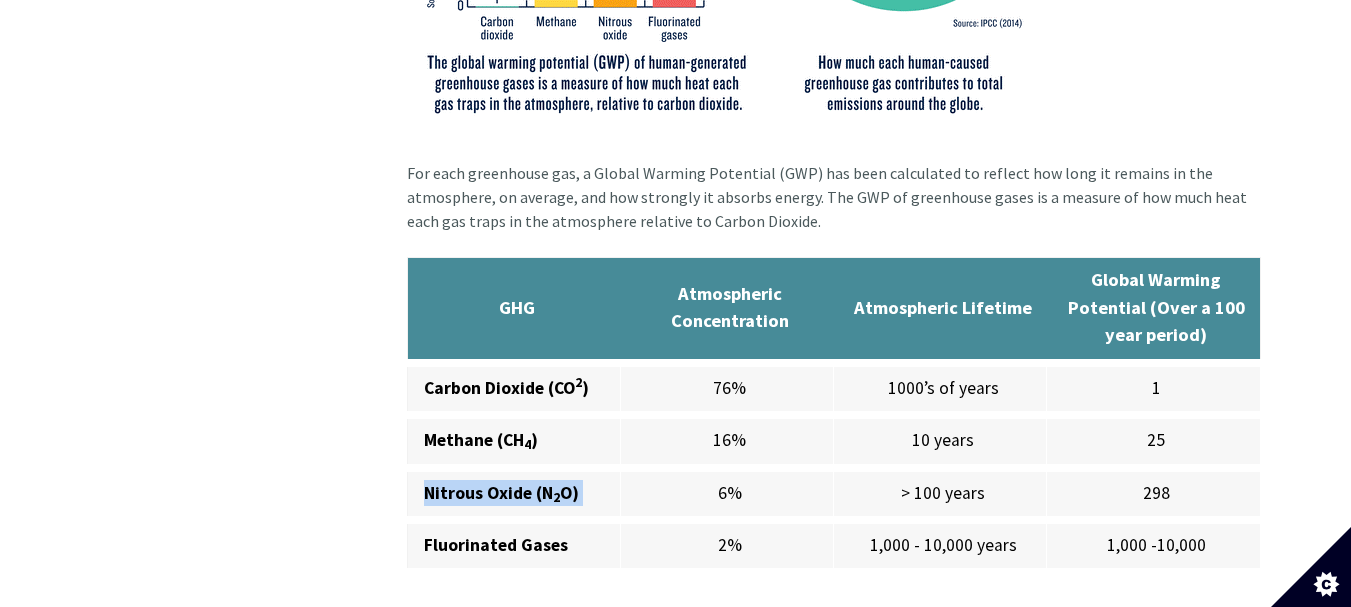click on "Nitrous Oxide (N 2 O)" at bounding box center [513, 494] 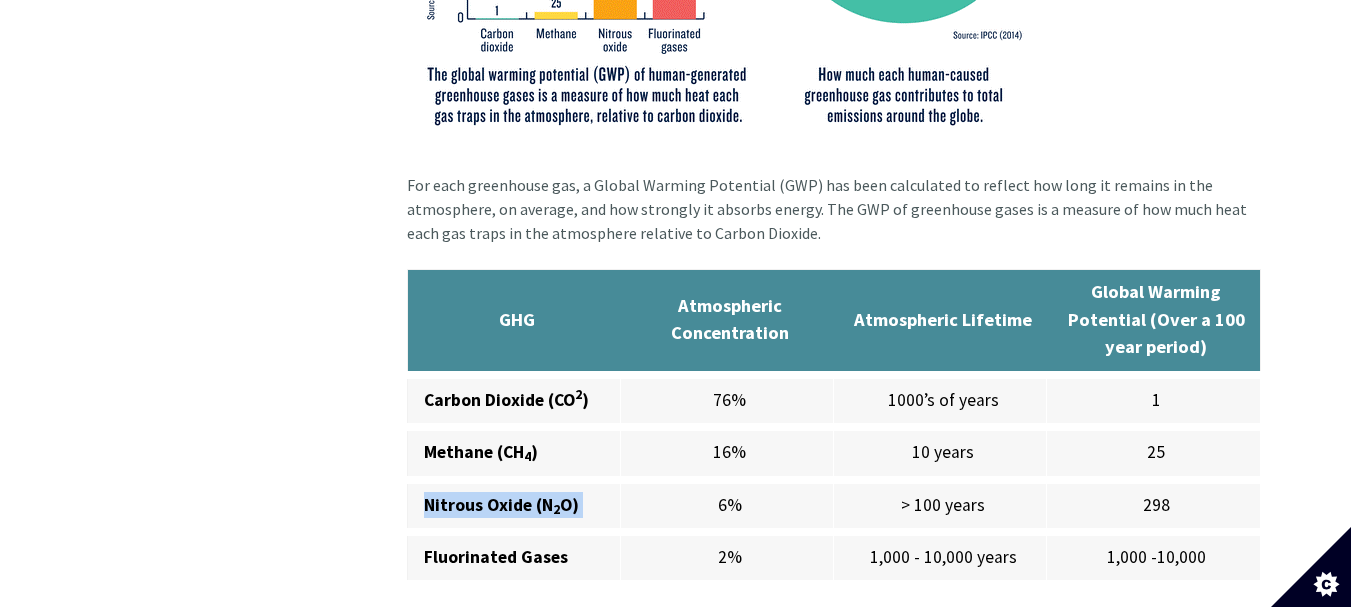 click on "Nitrous Oxide (N 2 O)" at bounding box center (501, 505) 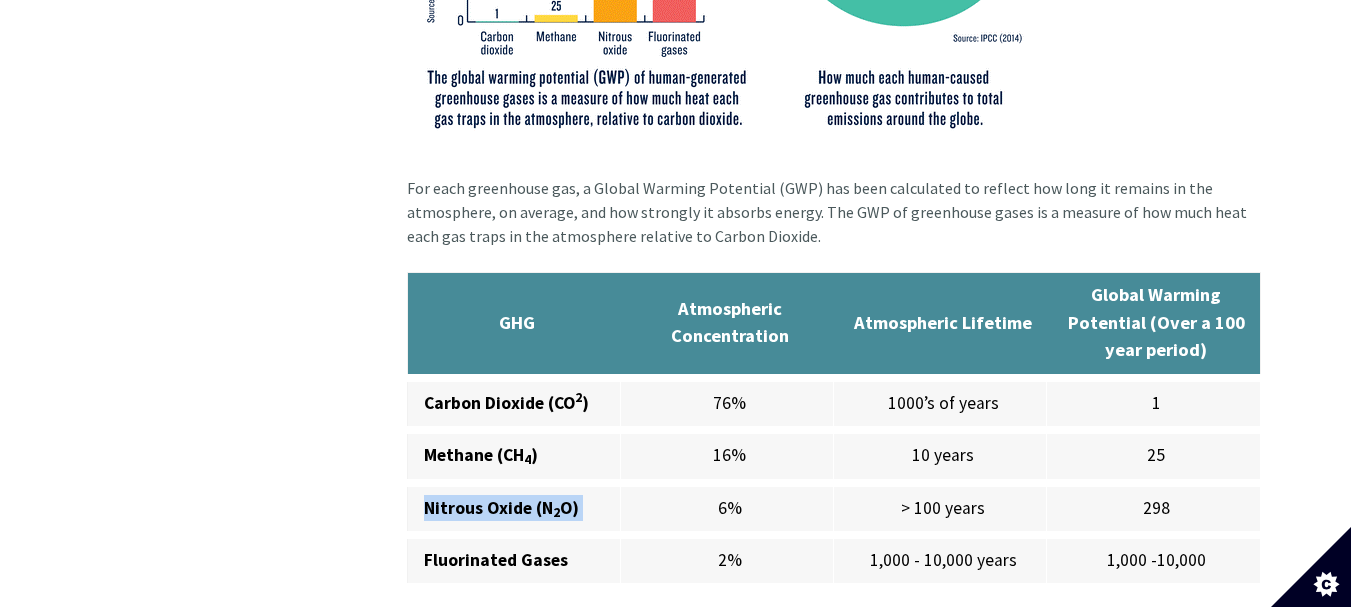 click on "Nitrous Oxide (N 2 O)" at bounding box center [501, 508] 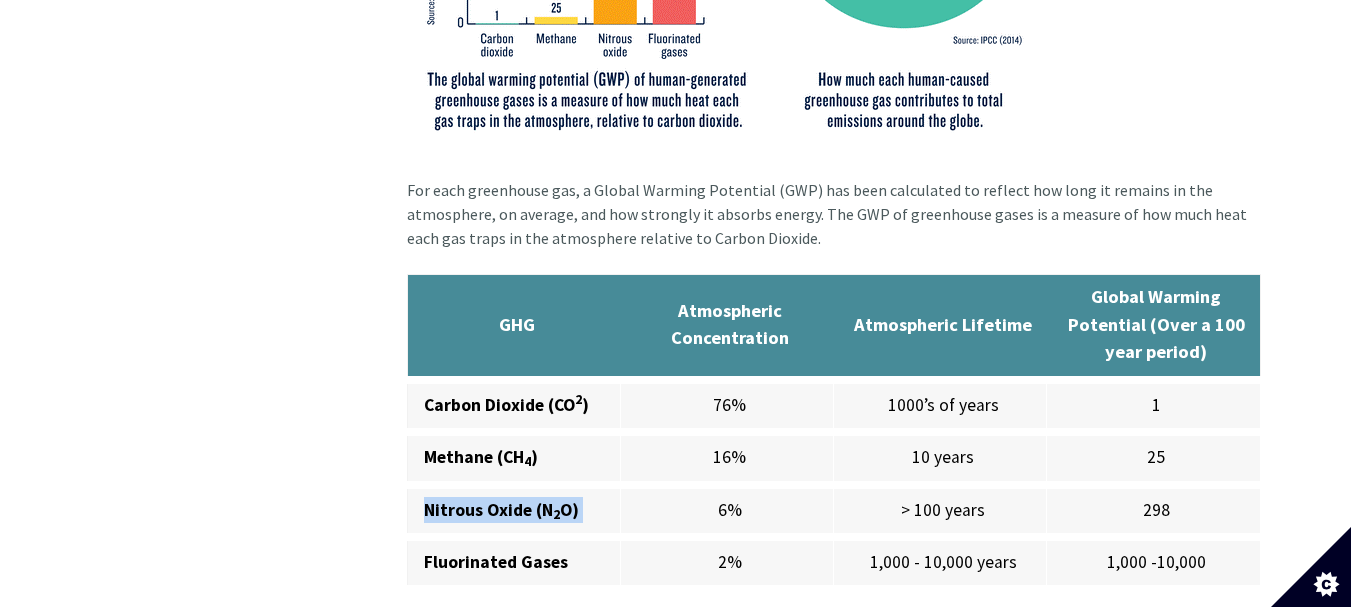 click on "Nitrous Oxide (N 2 O)" at bounding box center (501, 510) 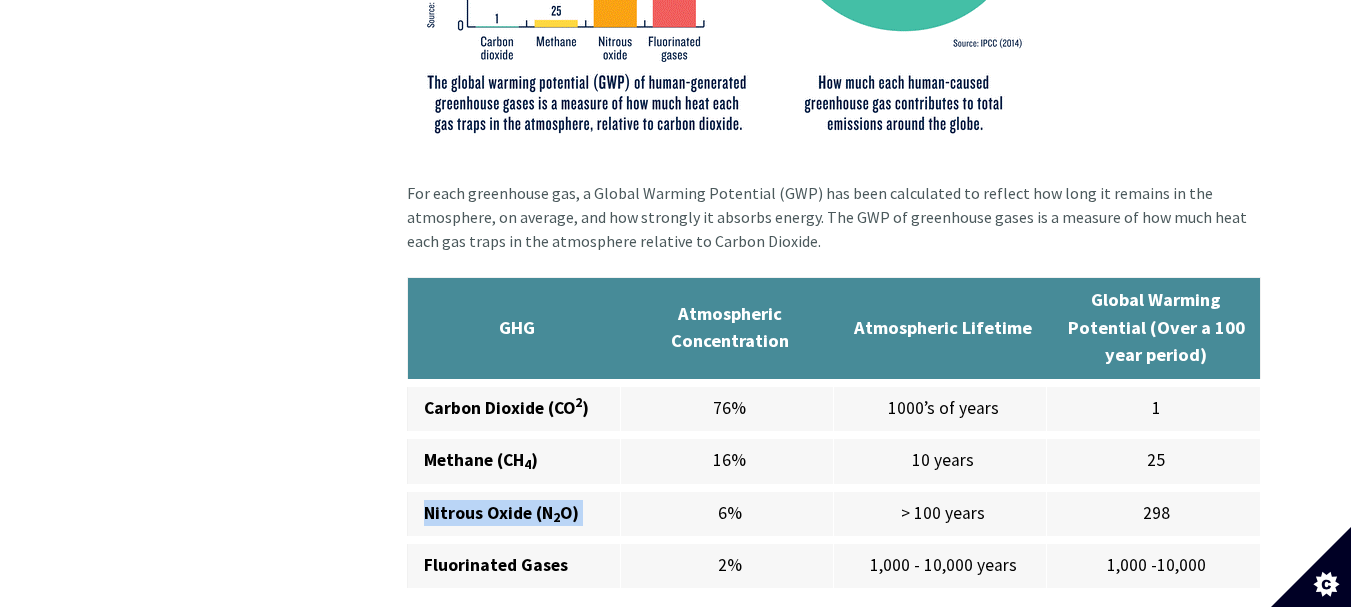 click on "Nitrous Oxide (N 2 O)" at bounding box center (501, 513) 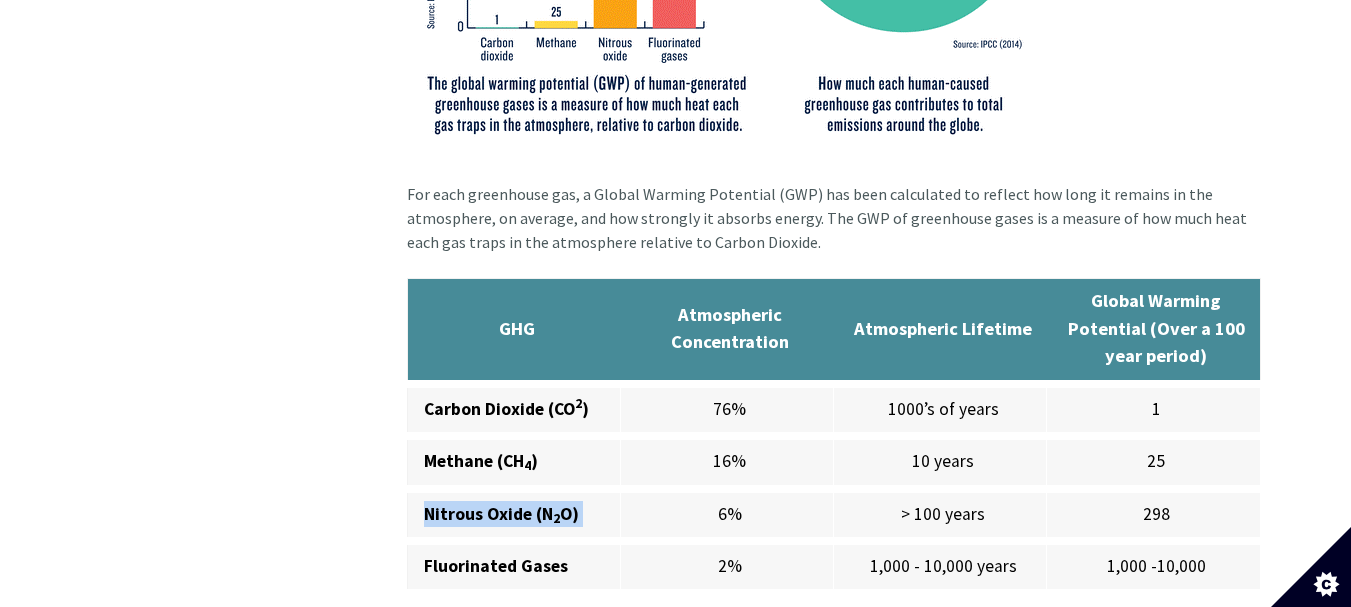 click on "Nitrous Oxide (N 2 O)" at bounding box center (501, 514) 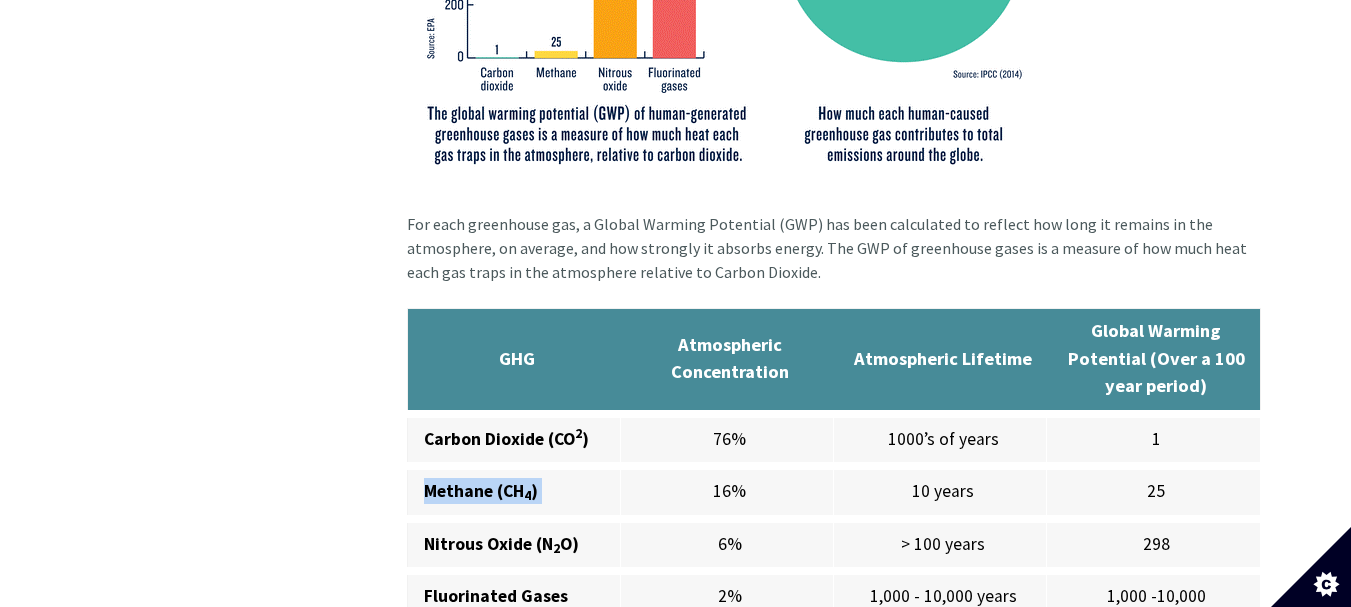 click on "Methane (CH 4 )" at bounding box center (513, 492) 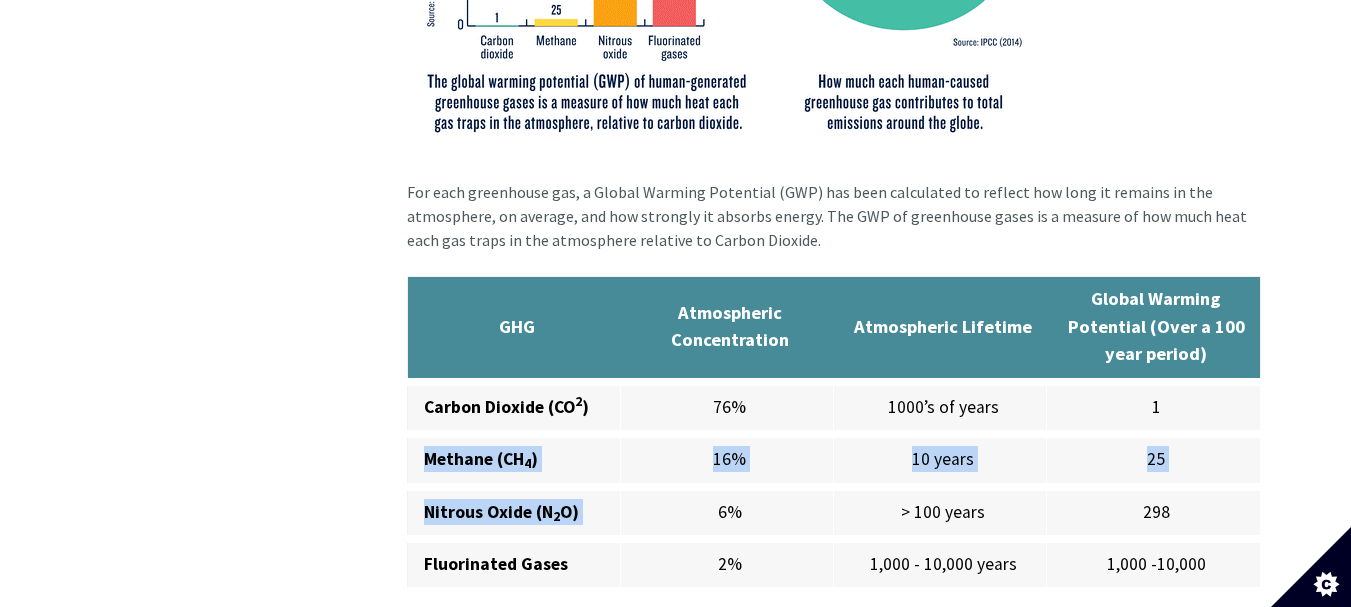 click on "Carbon Dioxide (CO 2 )
76%
1000’s of years
1
Methane (CH 4 )
16%
10 years
25
Nitrous Oxide (N 2 O)
6%
> 100 years
298
Fluorinated Gases
2%
1,000 - 10,000 years
1,000 -10,000" at bounding box center (833, 487) 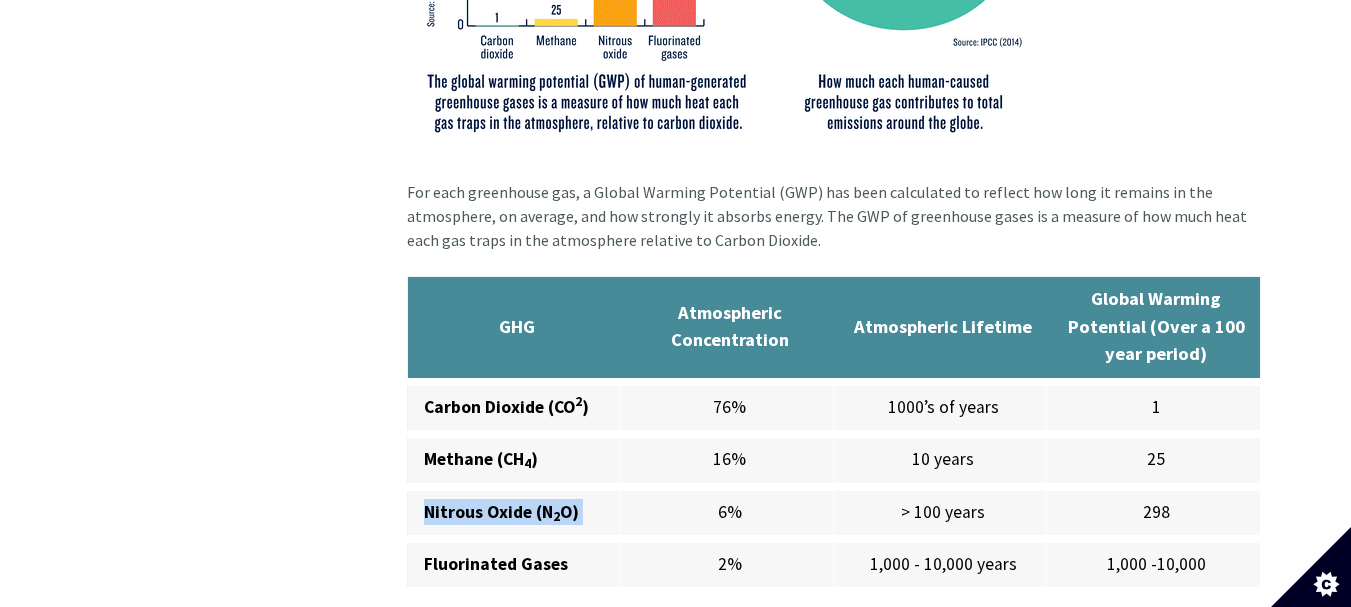 click on "Nitrous Oxide (N 2 O)" at bounding box center [501, 512] 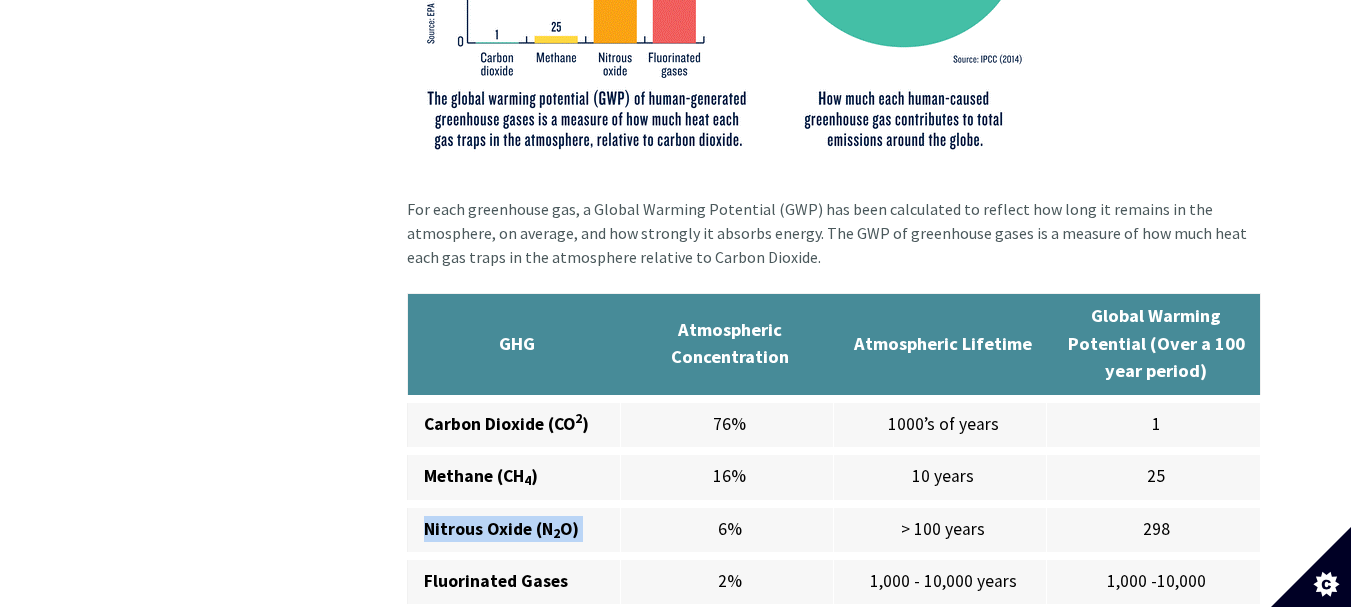 click on "Nitrous Oxide (N 2 O)" at bounding box center [513, 530] 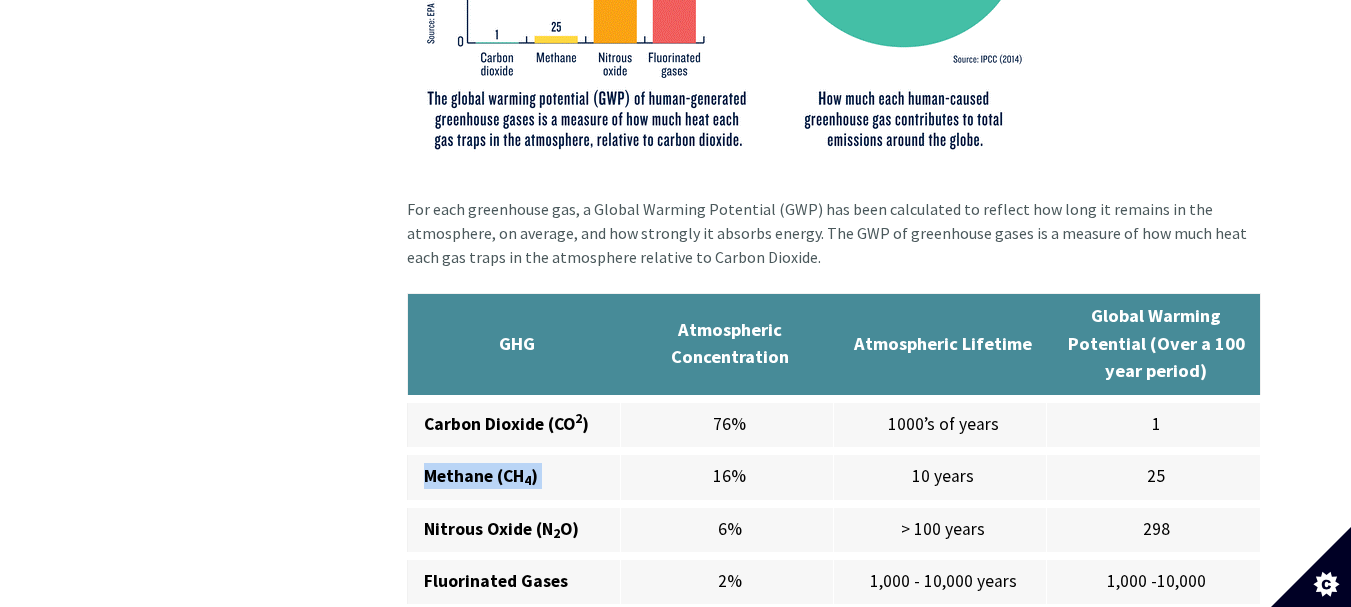 click on "Methane (CH 4 )" at bounding box center (513, 477) 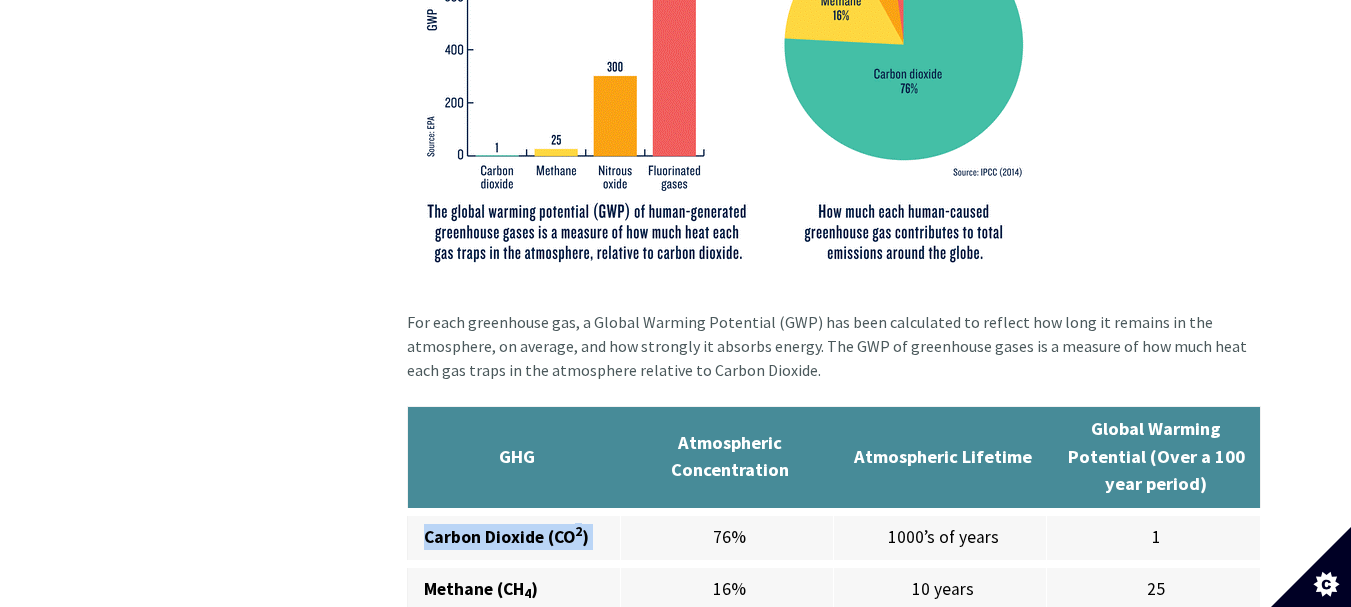 click on "GHG
Atmospheric Concentration
Atmospheric Lifetime
Global Warming Potential (Over a 100 year period)
Carbon Dioxide (CO 2 )
76%
1000’s of years
1
Methane (CH 4 )
16%
10 years
25
Nitrous Oxide (N 2 O)
6%
> 100 years
298
Fluorinated Gases
2%
1,000 - 10,000 years
1,000 -10,000" at bounding box center (834, 565) 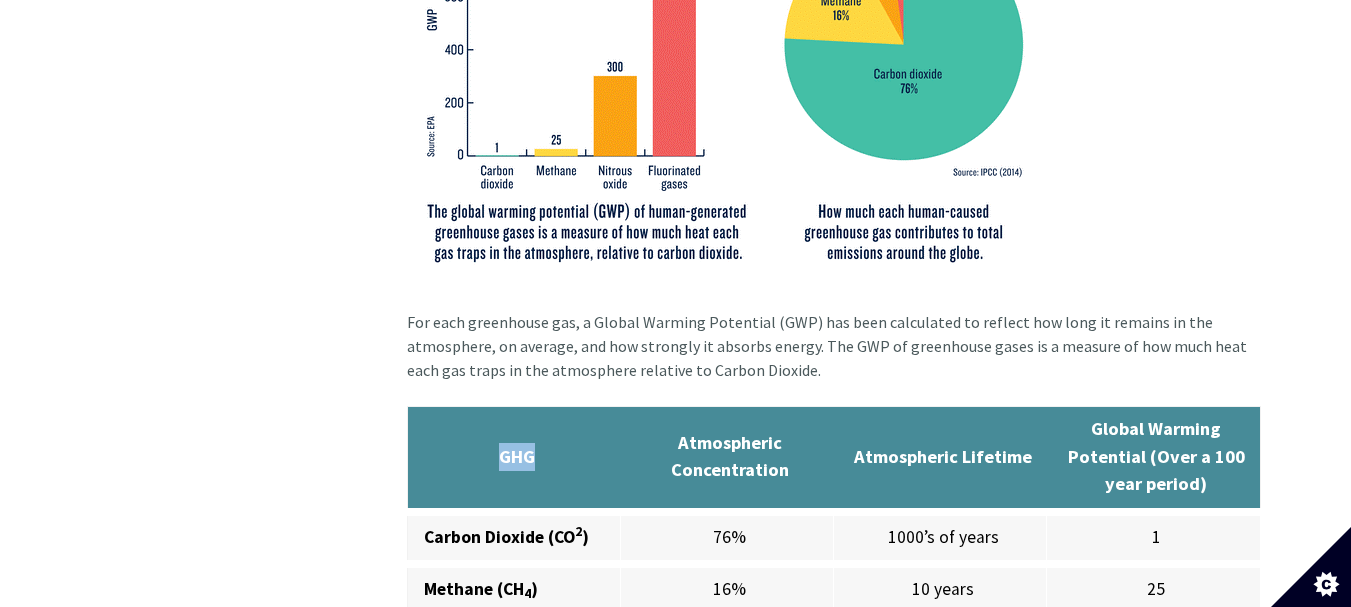 click on "GHG" at bounding box center [513, 458] 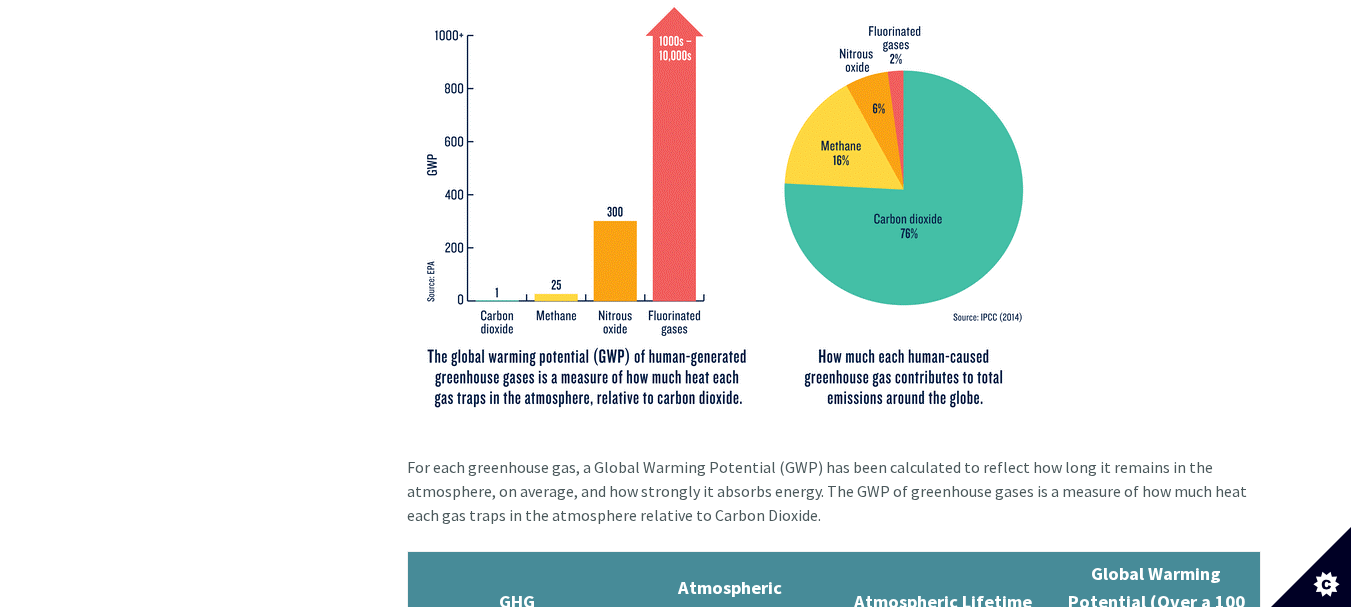 click on "For each greenhouse gas, a Global Warming Potential (GWP) has been calculated to reflect how long it remains in the atmosphere, on average, and how strongly it absorbs energy. The GWP of greenhouse gases is a measure of how much heat each gas traps in the atmosphere relative to Carbon Dioxide.
GHG
Atmospheric Concentration
Atmospheric Lifetime
Global Warming Potential (Over a 100 year period)
Carbon Dioxide (CO 2 )
76%
1000’s of years
1
Methane (CH 4 )
16%
10 years
25
Nitrous Oxide (N 2 O)
6%
> 100 years
298
Fluorinated Gases
2%
1,000 - 10,000 years
1,000 -10,000
Carbon Dioxide Equivalent
A single item or activity can cause multiple different greenhouse gases to be emitted, the convention is to sum up the associated contribution of GHGs in terms of Carbon Dioxide Equivalent (CO 2
Water Vapour
2
Carbon Dioxide" at bounding box center (834, 2946) 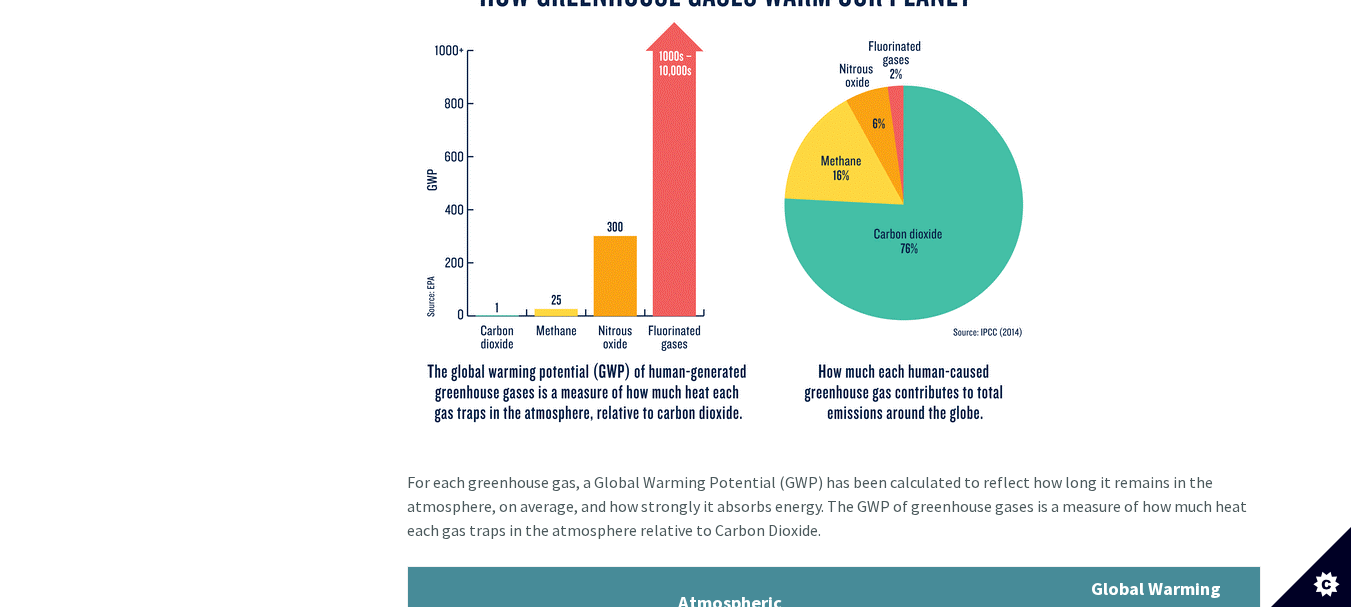 click on "For each greenhouse gas, a Global Warming Potential (GWP) has been calculated to reflect how long it remains in the atmosphere, on average, and how strongly it absorbs energy. The GWP of greenhouse gases is a measure of how much heat each gas traps in the atmosphere relative to Carbon Dioxide.
GHG
Atmospheric Concentration
Atmospheric Lifetime
Global Warming Potential (Over a 100 year period)
Carbon Dioxide (CO 2 )
76%
1000’s of years
1
Methane (CH 4 )
16%
10 years
25
Nitrous Oxide (N 2 O)
6%
> 100 years
298
Fluorinated Gases
2%
1,000 - 10,000 years
1,000 -10,000
Carbon Dioxide Equivalent
A single item or activity can cause multiple different greenhouse gases to be emitted, the convention is to sum up the associated contribution of GHGs in terms of Carbon Dioxide Equivalent (CO 2
Water Vapour
2
Carbon Dioxide" at bounding box center [834, 2961] 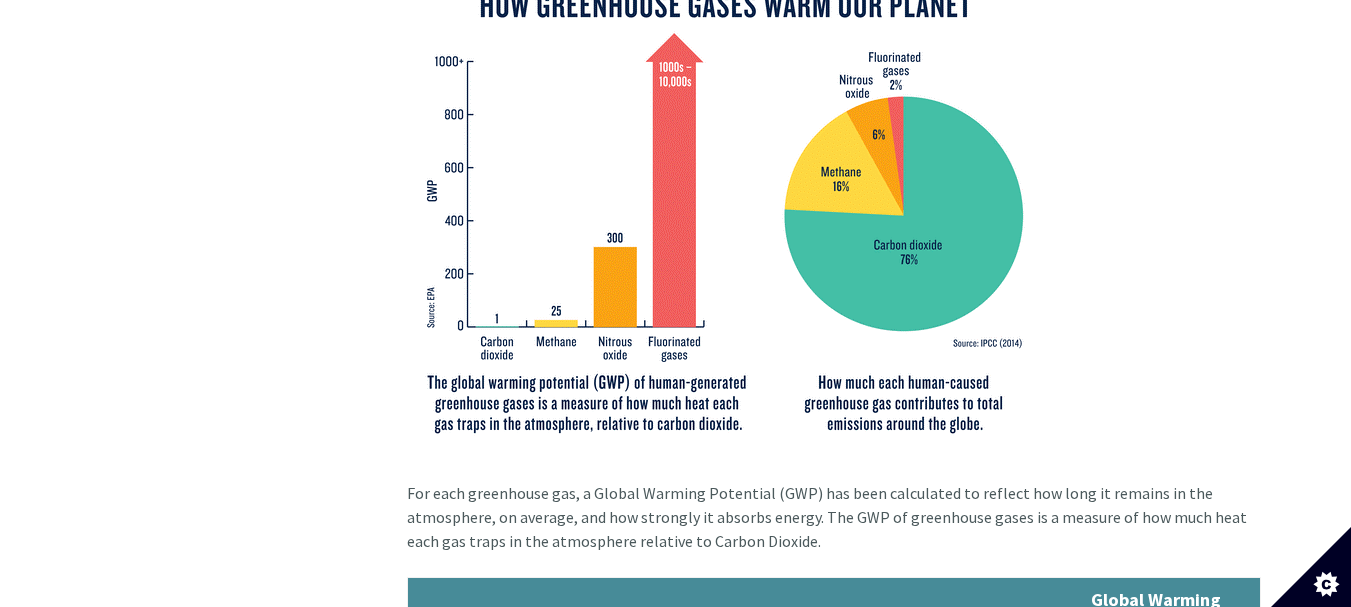 click on "For each greenhouse gas, a Global Warming Potential (GWP) has been calculated to reflect how long it remains in the atmosphere, on average, and how strongly it absorbs energy. The GWP of greenhouse gases is a measure of how much heat each gas traps in the atmosphere relative to Carbon Dioxide.
GHG
Atmospheric Concentration
Atmospheric Lifetime
Global Warming Potential (Over a 100 year period)
Carbon Dioxide (CO 2 )
76%
1000’s of years
1
Methane (CH 4 )
16%
10 years
25
Nitrous Oxide (N 2 O)
6%
> 100 years
298
Fluorinated Gases
2%
1,000 - 10,000 years
1,000 -10,000
Carbon Dioxide Equivalent
A single item or activity can cause multiple different greenhouse gases to be emitted, the convention is to sum up the associated contribution of GHGs in terms of Carbon Dioxide Equivalent (CO 2
Water Vapour
2
Carbon Dioxide" at bounding box center (834, 2972) 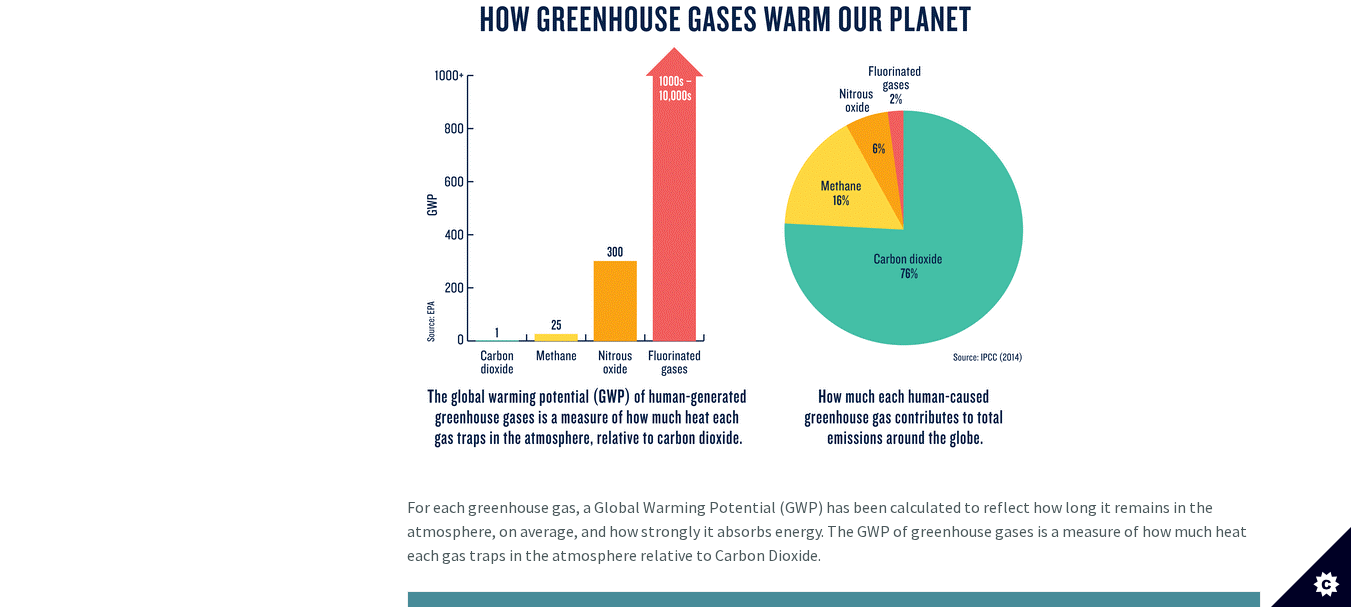 click on "For each greenhouse gas, a Global Warming Potential (GWP) has been calculated to reflect how long it remains in the atmosphere, on average, and how strongly it absorbs energy. The GWP of greenhouse gases is a measure of how much heat each gas traps in the atmosphere relative to Carbon Dioxide.
GHG
Atmospheric Concentration
Atmospheric Lifetime
Global Warming Potential (Over a 100 year period)
Carbon Dioxide (CO 2 )
76%
1000’s of years
1
Methane (CH 4 )
16%
10 years
25
Nitrous Oxide (N 2 O)
6%
> 100 years
298
Fluorinated Gases
2%
1,000 - 10,000 years
1,000 -10,000
Carbon Dioxide Equivalent
A single item or activity can cause multiple different greenhouse gases to be emitted, the convention is to sum up the associated contribution of GHGs in terms of Carbon Dioxide Equivalent (CO 2
Water Vapour
2
Carbon Dioxide" at bounding box center (834, 2986) 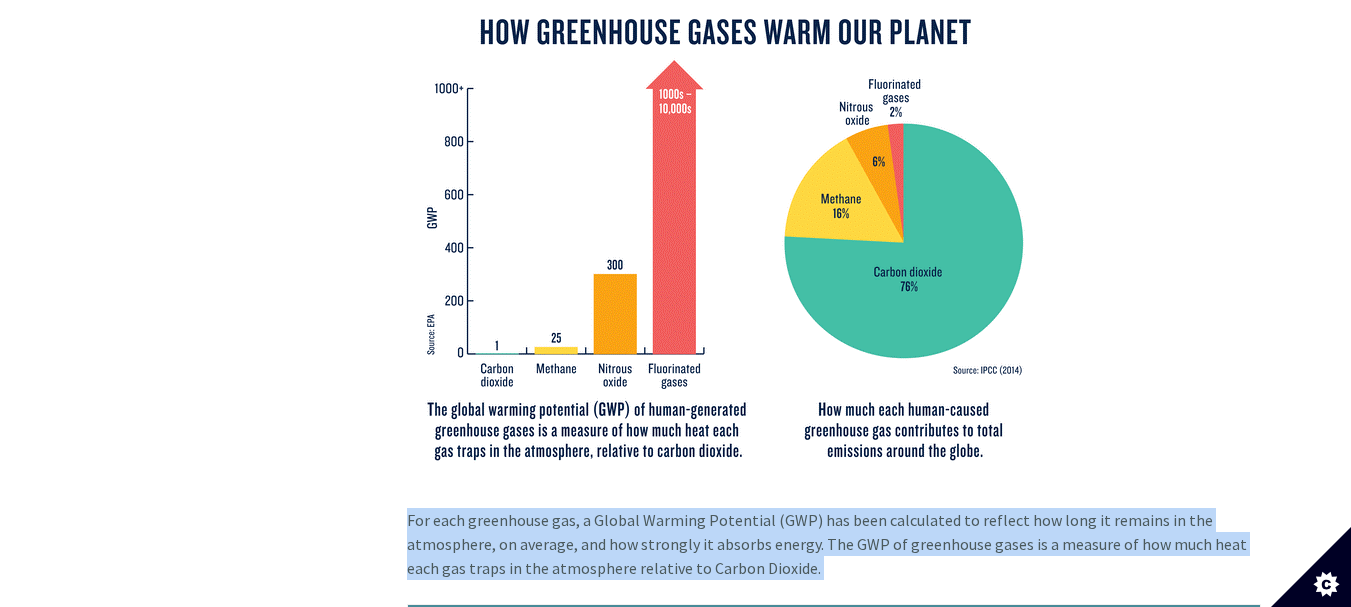 click on "For each greenhouse gas, a Global Warming Potential (GWP) has been calculated to reflect how long it remains in the atmosphere, on average, and how strongly it absorbs energy. The GWP of greenhouse gases is a measure of how much heat each gas traps in the atmosphere relative to Carbon Dioxide.
GHG
Atmospheric Concentration
Atmospheric Lifetime
Global Warming Potential (Over a 100 year period)
Carbon Dioxide (CO 2 )
76%
1000’s of years
1
Methane (CH 4 )
16%
10 years
25
Nitrous Oxide (N 2 O)
6%
> 100 years
298
Fluorinated Gases
2%
1,000 - 10,000 years
1,000 -10,000
Carbon Dioxide Equivalent
A single item or activity can cause multiple different greenhouse gases to be emitted, the convention is to sum up the associated contribution of GHGs in terms of Carbon Dioxide Equivalent (CO 2
Water Vapour
2
Carbon Dioxide" at bounding box center (834, 2999) 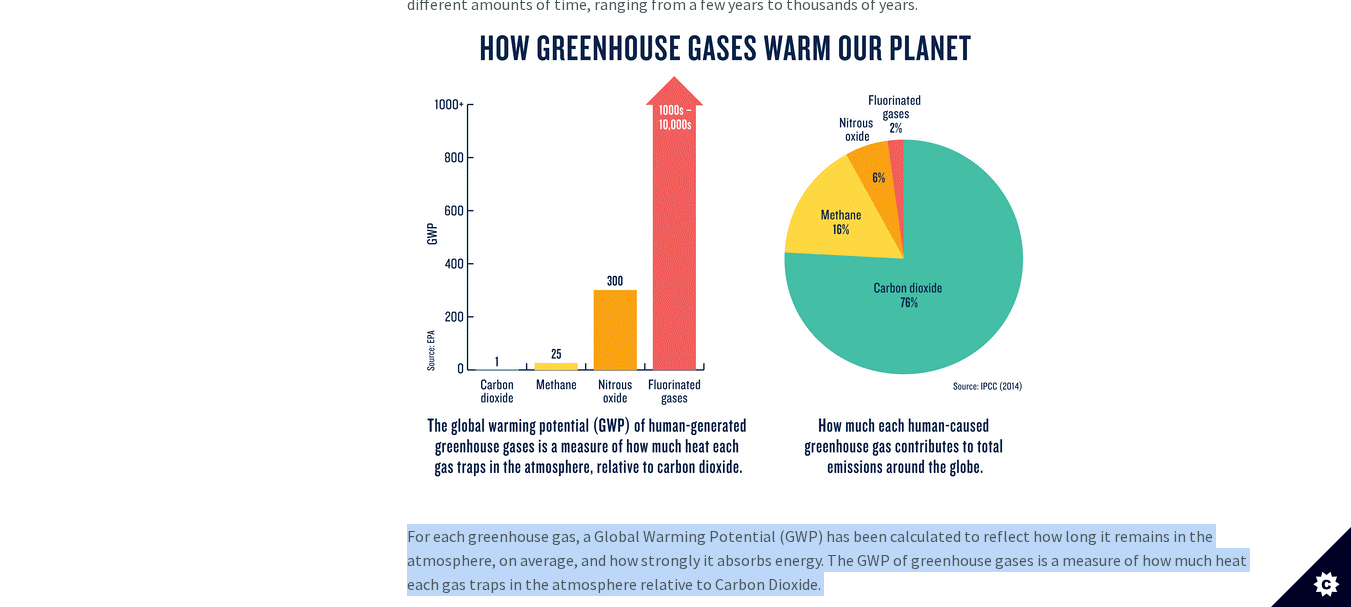 click on "What are the Greenhouse Gases?
Greenhouse gases are naturally occurring gases in the atmosphere that have the capacity to absorb long-wave radiation emanating from the Earth's surface. By absorbing this energy and re-radiating it, the gases cause the temperature of the Earth's lower atmosphere and surface to increase. The primary greenhouse gases in earth's atmosphere are
Water Vapor (H 2 O)
Carbon Dioxide (CO 2 )
Methane (CH 4 )
Nitrous Oxide (N 2 O)
Fluorinate Gases
Greenhouse gas concentrations are measured in parts per million, parts per billion, and even parts per trillion. Human activities have increased concentrations of all of these gases.
Global Warming Potential
Some greenhouse gases are more effective than others at making the planet warmer and can remain in the atmosphere for different amounts of time, ranging from a few years to thousands of years.
GHG
Atmospheric Concentration
Atmospheric Lifetime" at bounding box center (826, 2498) 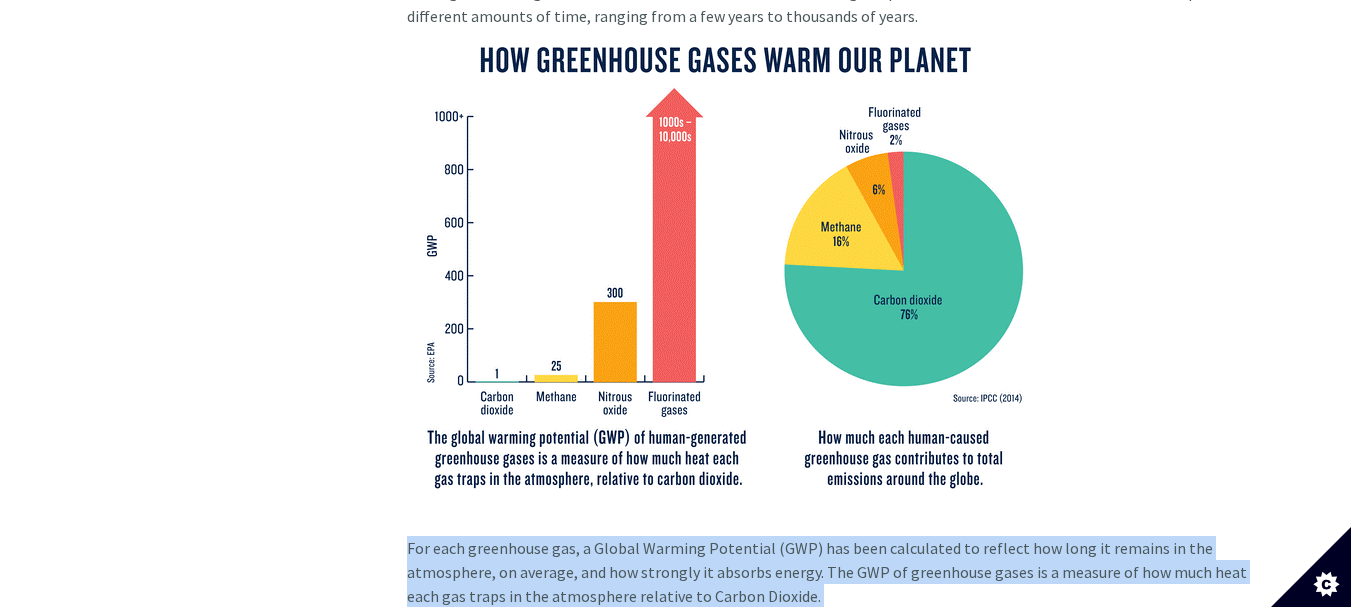 click on "Global Warming Potential
Some greenhouse gases are more effective than others at making the planet warmer and can remain in the atmosphere for different amounts of time, ranging from a few years to thousands of years." at bounding box center (834, 243) 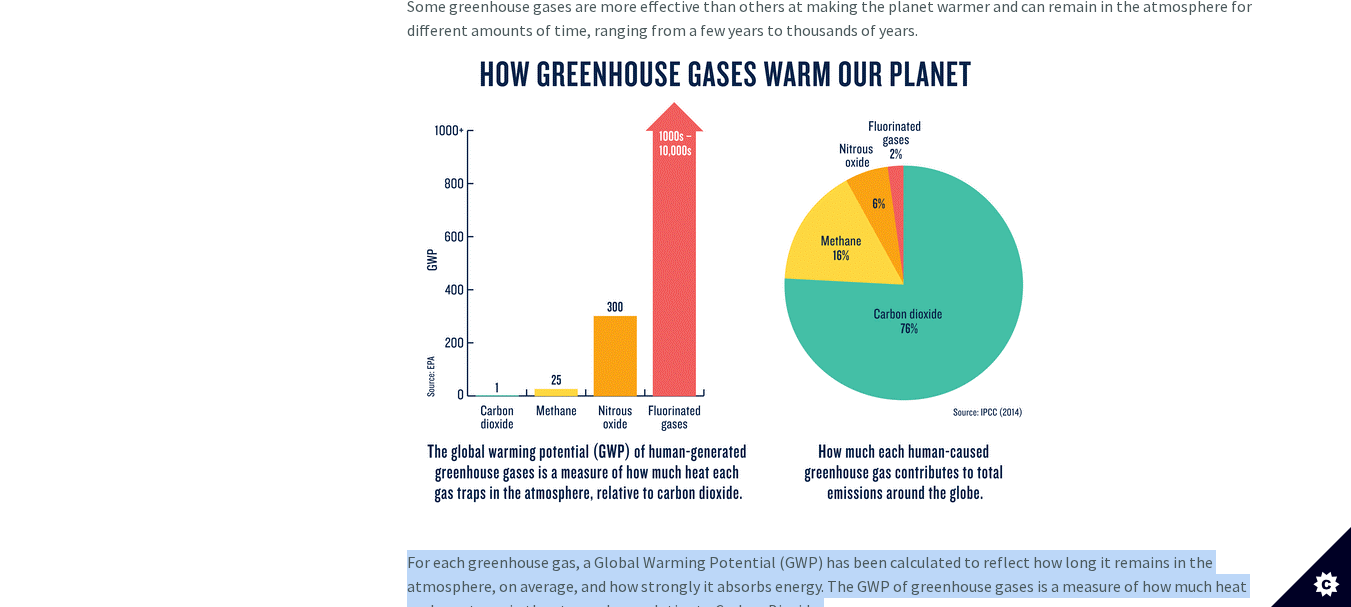 click on "Global Warming Potential
Some greenhouse gases are more effective than others at making the planet warmer and can remain in the atmosphere for different amounts of time, ranging from a few years to thousands of years." at bounding box center [834, 257] 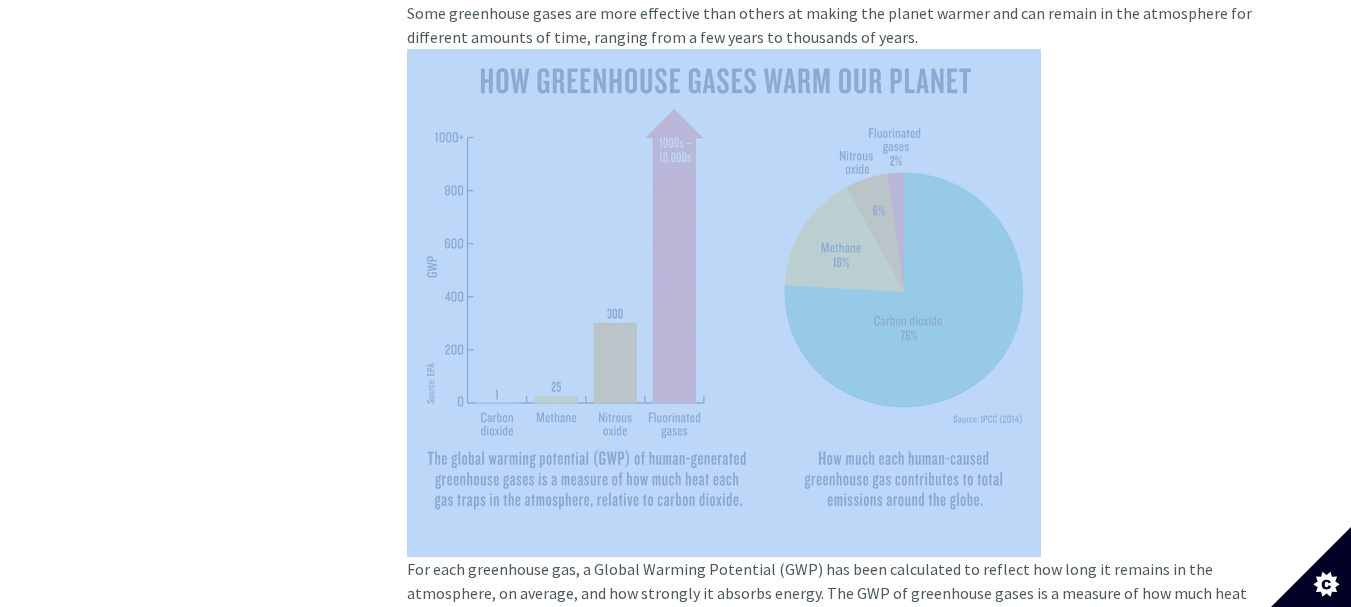 click on "Global Warming Potential
Some greenhouse gases are more effective than others at making the planet warmer and can remain in the atmosphere for different amounts of time, ranging from a few years to thousands of years." at bounding box center (834, 264) 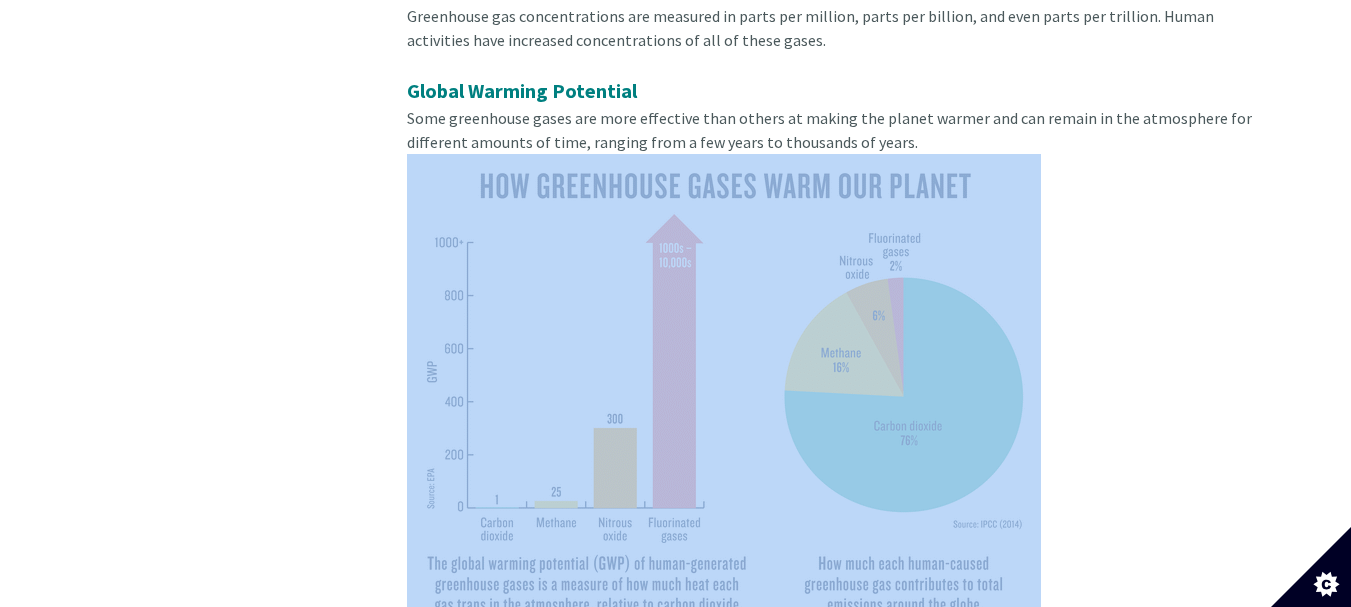 click at bounding box center [724, 392] 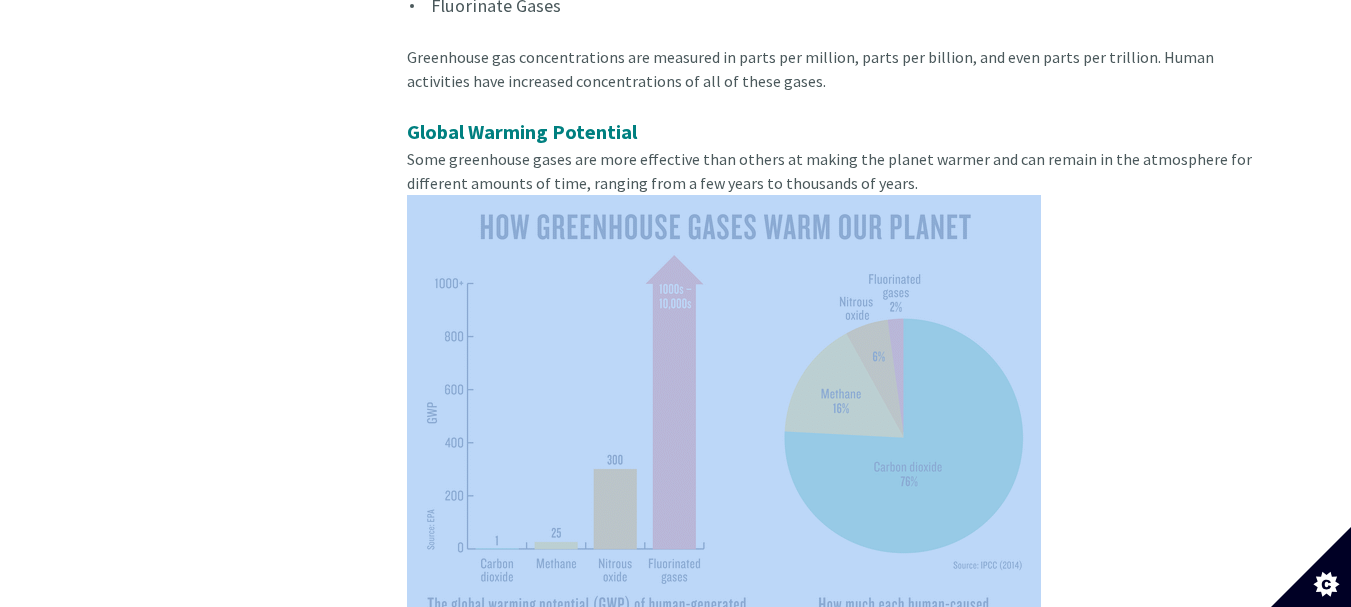 click at bounding box center (724, 433) 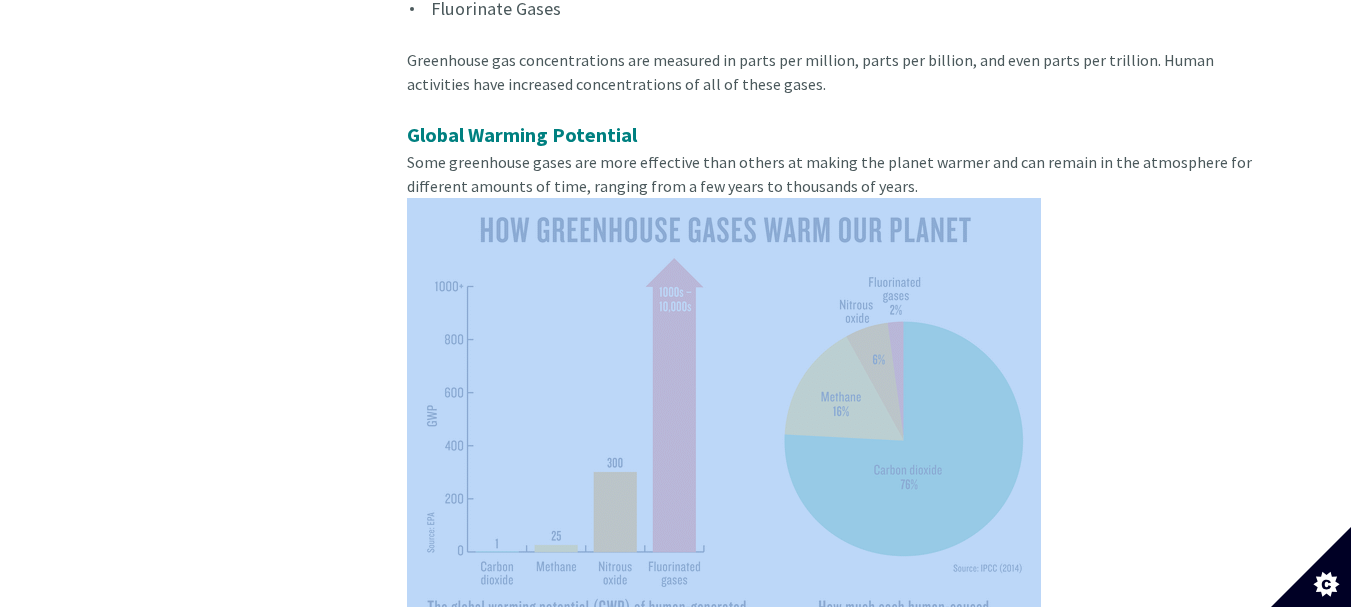 click at bounding box center [724, 436] 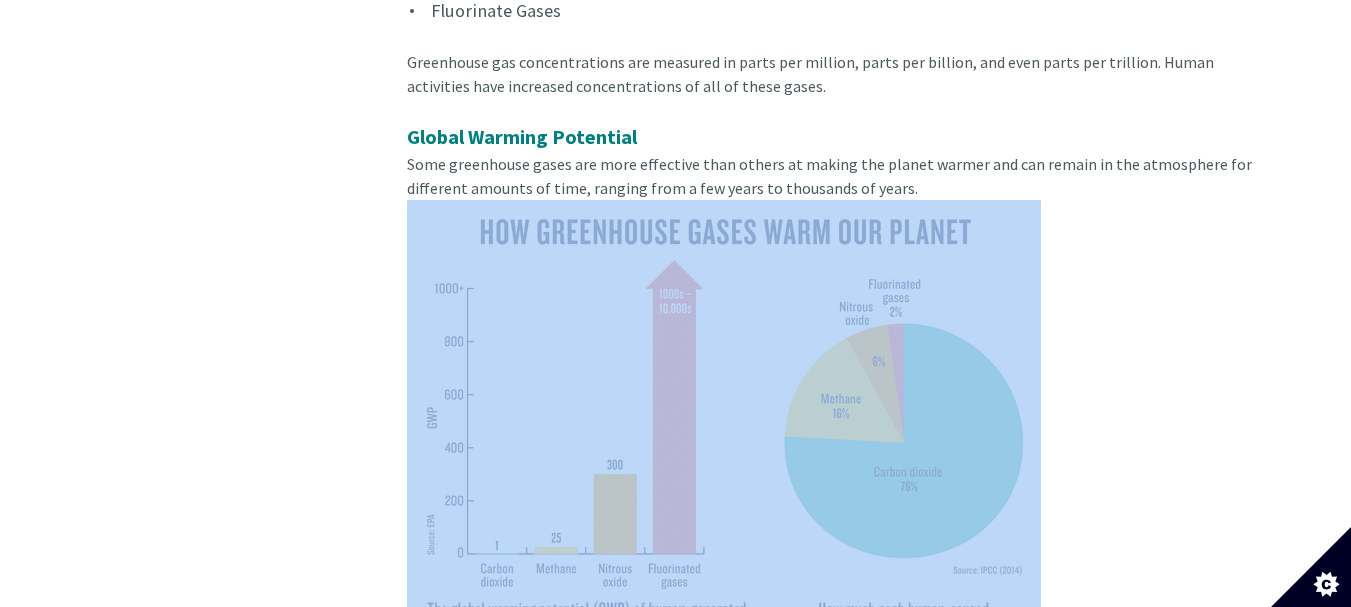 click at bounding box center [724, 438] 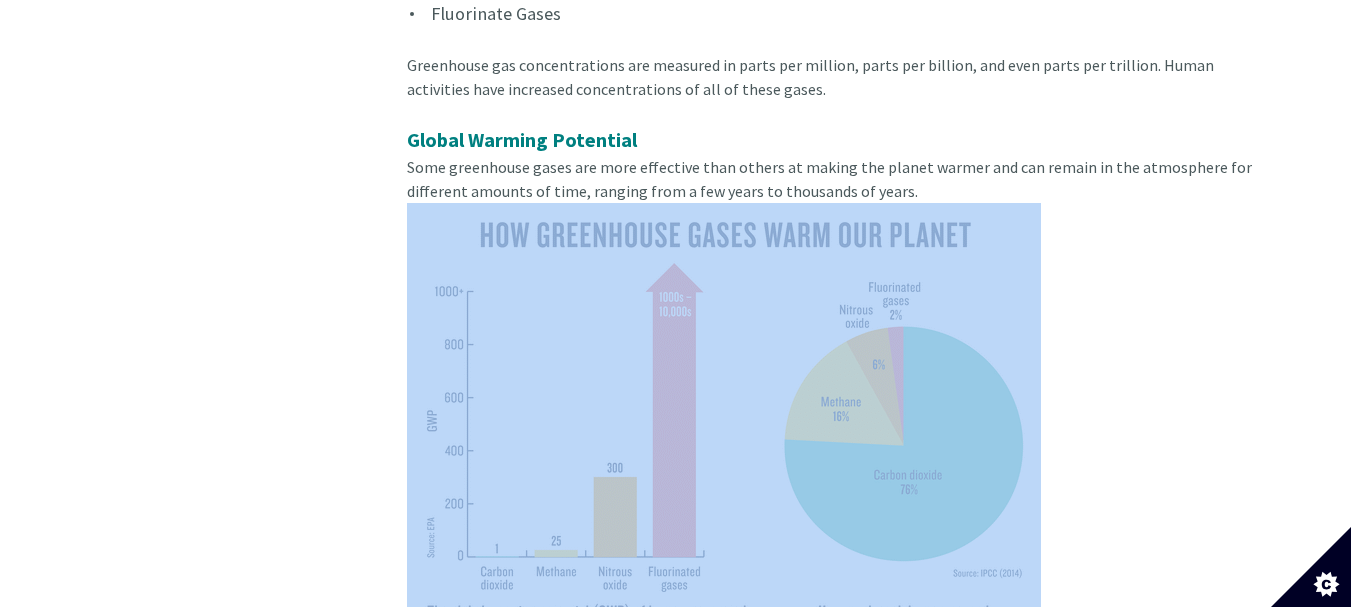 click at bounding box center (724, 441) 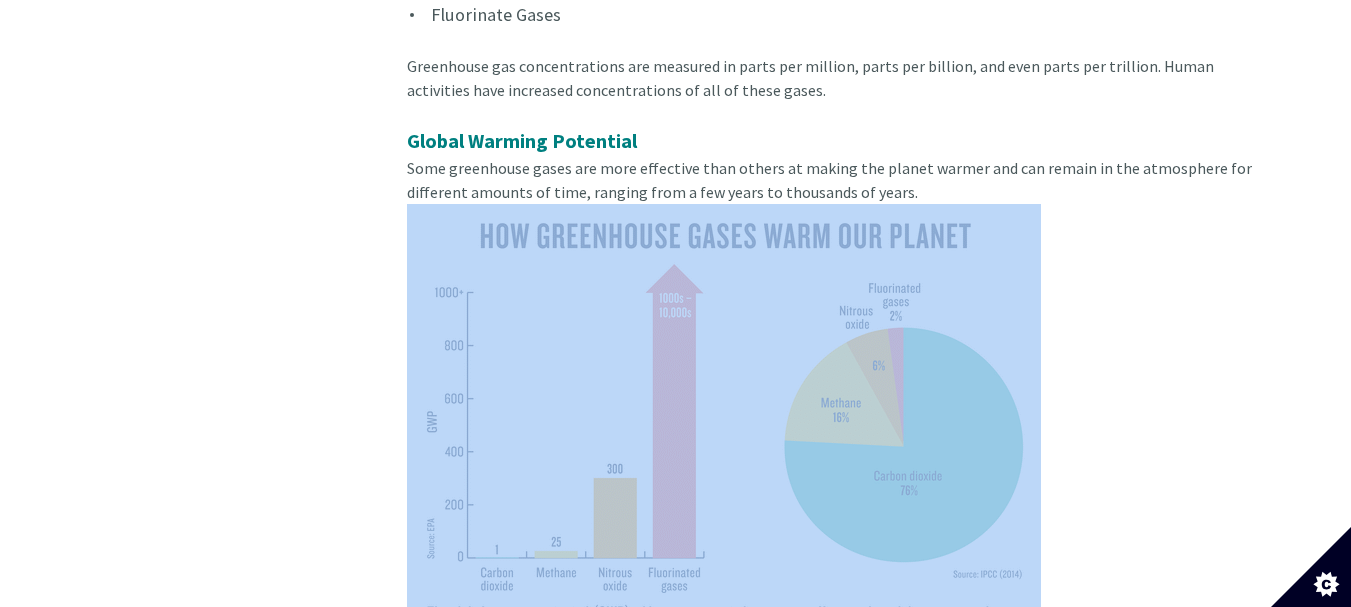 click at bounding box center [724, 442] 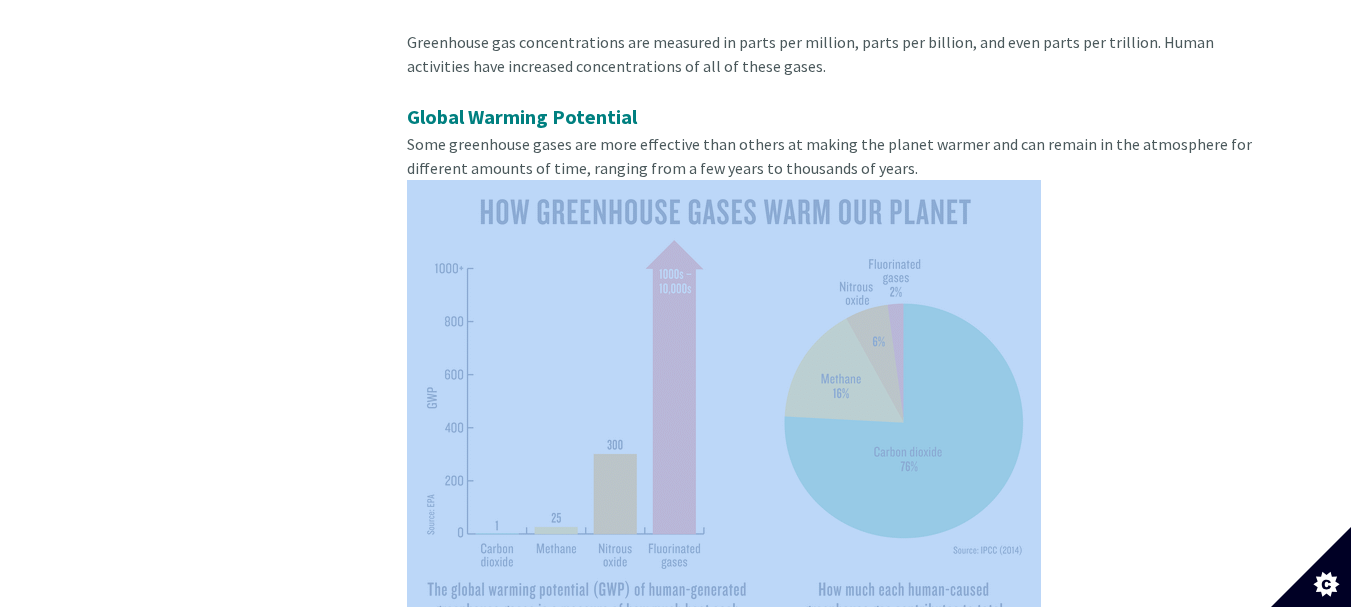 click at bounding box center [724, 418] 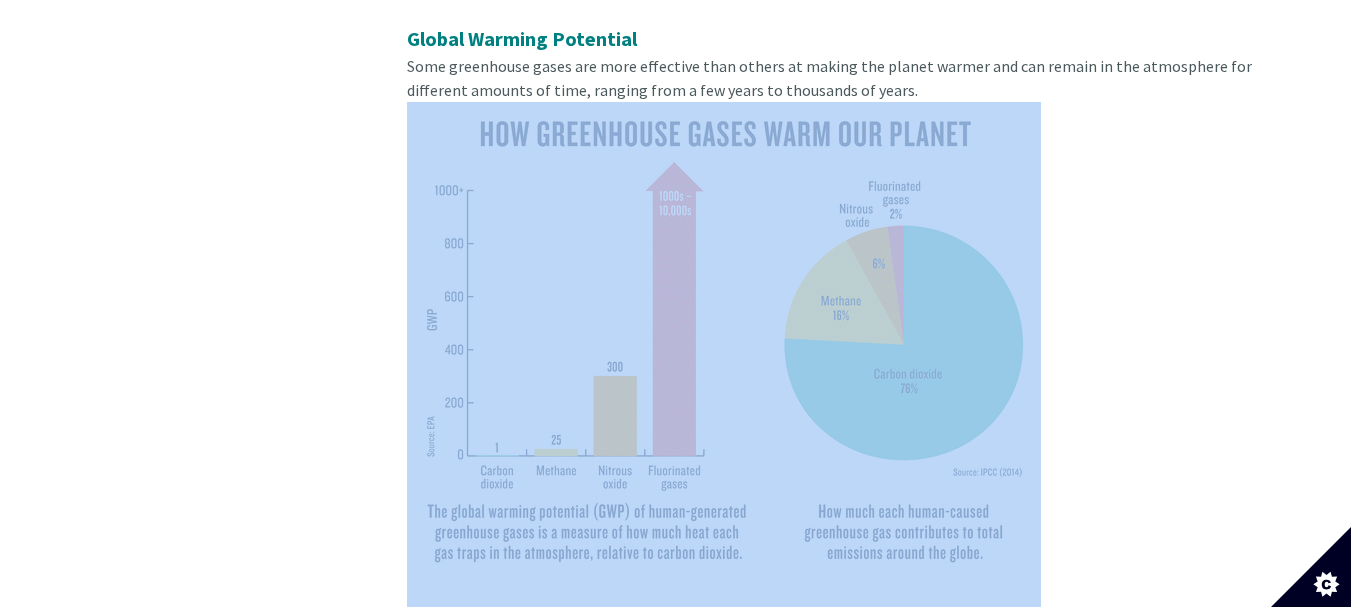 click at bounding box center [724, 340] 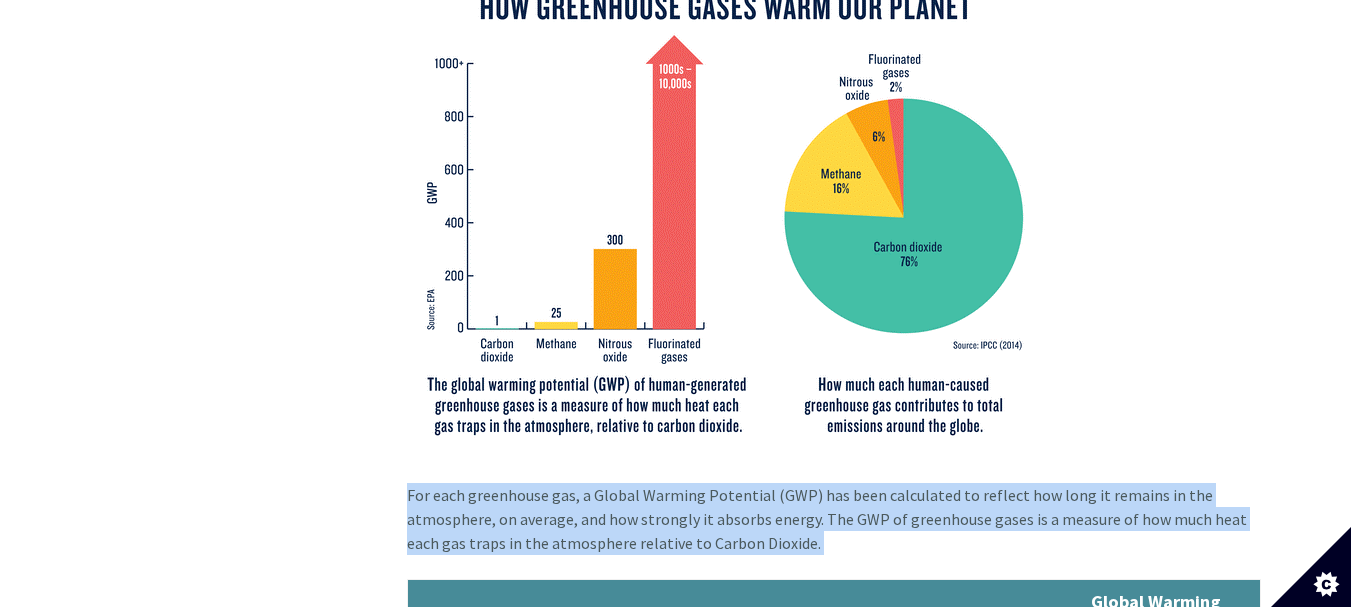click on "For each greenhouse gas, a Global Warming Potential (GWP) has been calculated to reflect how long it remains in the atmosphere, on average, and how strongly it absorbs energy. The GWP of greenhouse gases is a measure of how much heat each gas traps in the atmosphere relative to Carbon Dioxide.
GHG
Atmospheric Concentration
Atmospheric Lifetime
Global Warming Potential (Over a 100 year period)
Carbon Dioxide (CO 2 )
76%
1000’s of years
1
Methane (CH 4 )
16%
10 years
25
Nitrous Oxide (N 2 O)
6%
> 100 years
298
Fluorinated Gases
2%
1,000 - 10,000 years
1,000 -10,000
Carbon Dioxide Equivalent
A single item or activity can cause multiple different greenhouse gases to be emitted, the convention is to sum up the associated contribution of GHGs in terms of Carbon Dioxide Equivalent (CO 2
Water Vapour
2
Carbon Dioxide" at bounding box center [834, 2974] 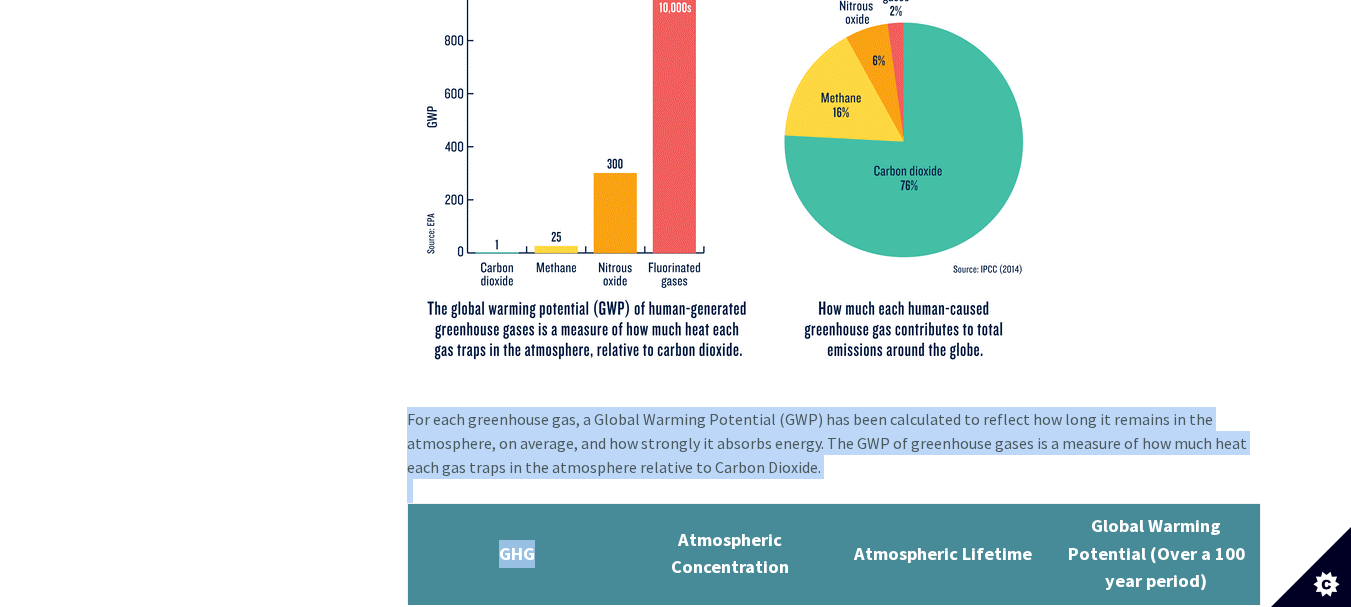 click on "For each greenhouse gas, a Global Warming Potential (GWP) has been calculated to reflect how long it remains in the atmosphere, on average, and how strongly it absorbs energy. The GWP of greenhouse gases is a measure of how much heat each gas traps in the atmosphere relative to Carbon Dioxide.
GHG
Atmospheric Concentration
Atmospheric Lifetime
Global Warming Potential (Over a 100 year period)
Carbon Dioxide (CO 2 )
76%
1000’s of years
1
Methane (CH 4 )
16%
10 years
25
Nitrous Oxide (N 2 O)
6%
> 100 years
298
Fluorinated Gases
2%
1,000 - 10,000 years
1,000 -10,000
Carbon Dioxide Equivalent
A single item or activity can cause multiple different greenhouse gases to be emitted, the convention is to sum up the associated contribution of GHGs in terms of Carbon Dioxide Equivalent (CO 2
Water Vapour
2
Carbon Dioxide" at bounding box center [834, 2898] 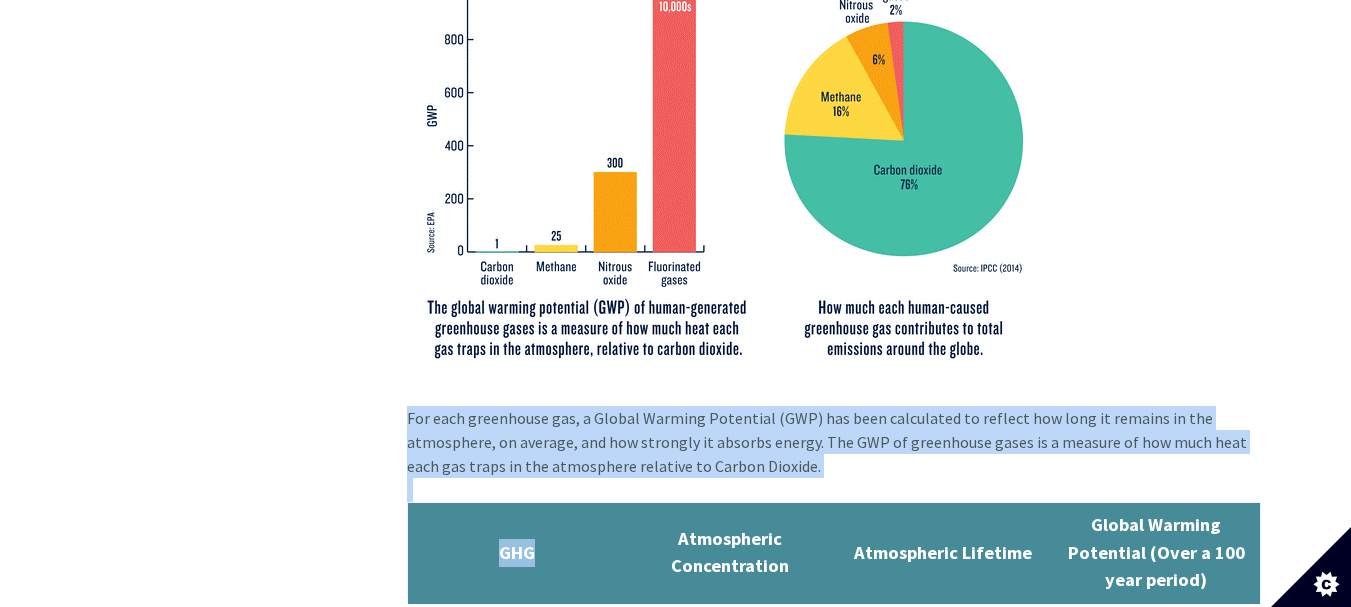 click on "GHG" at bounding box center [513, 554] 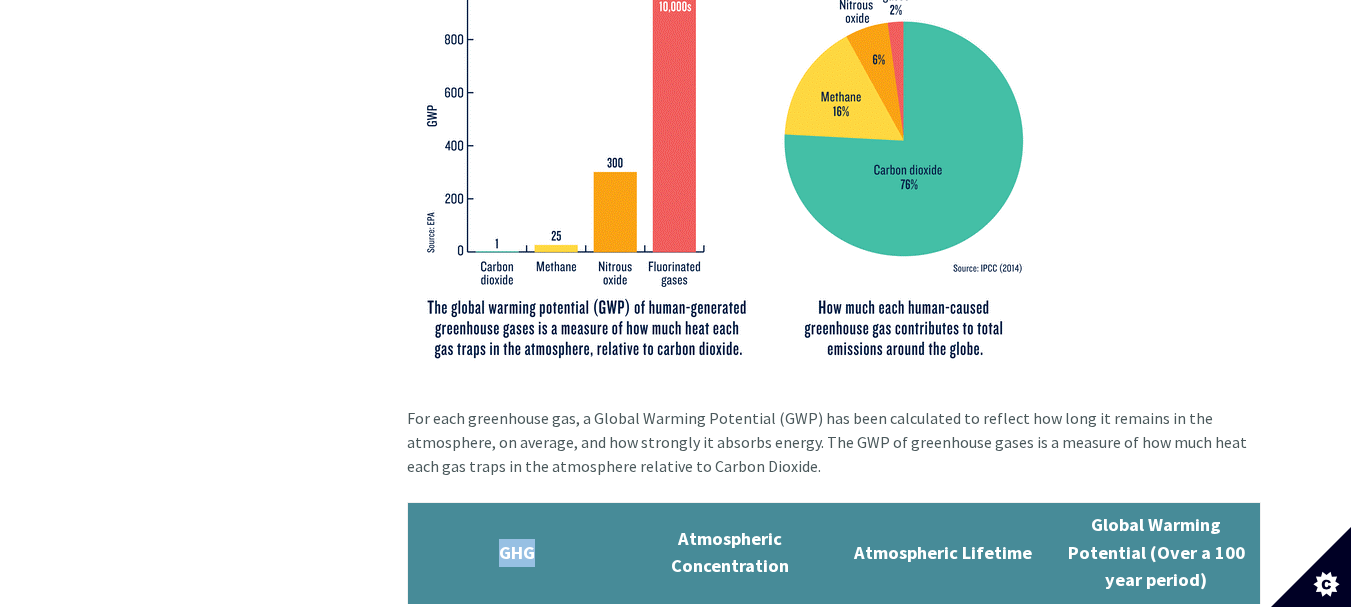 click on "GHG" at bounding box center (513, 554) 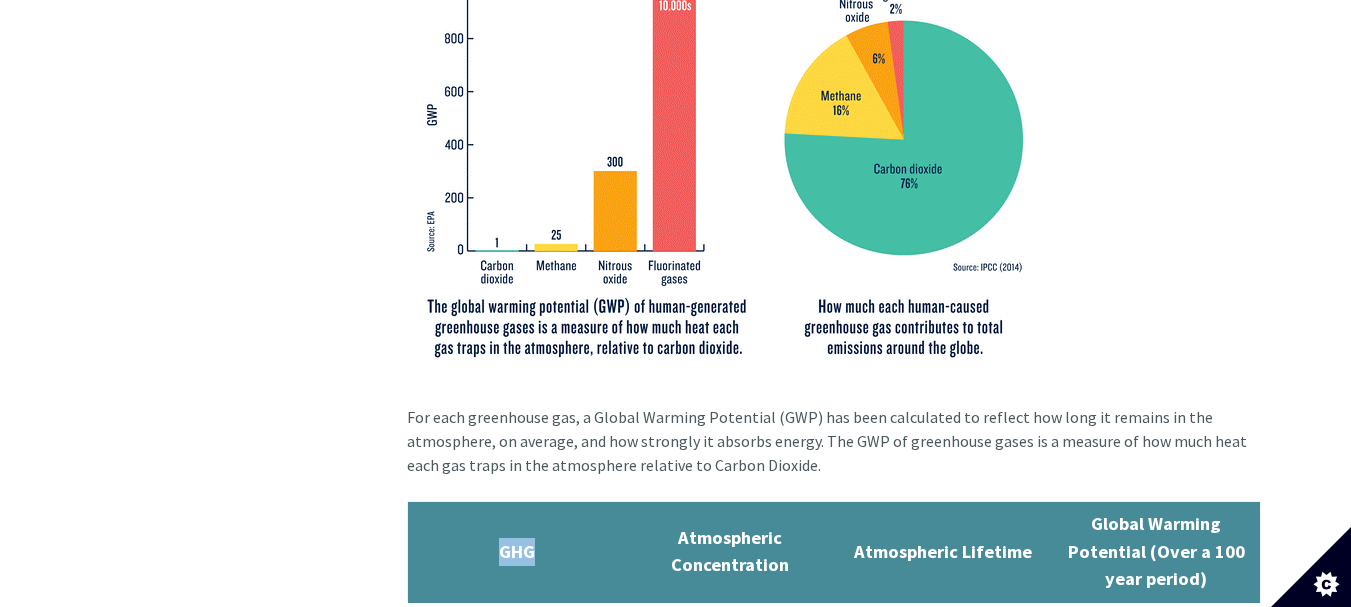 click on "GHG" at bounding box center (513, 553) 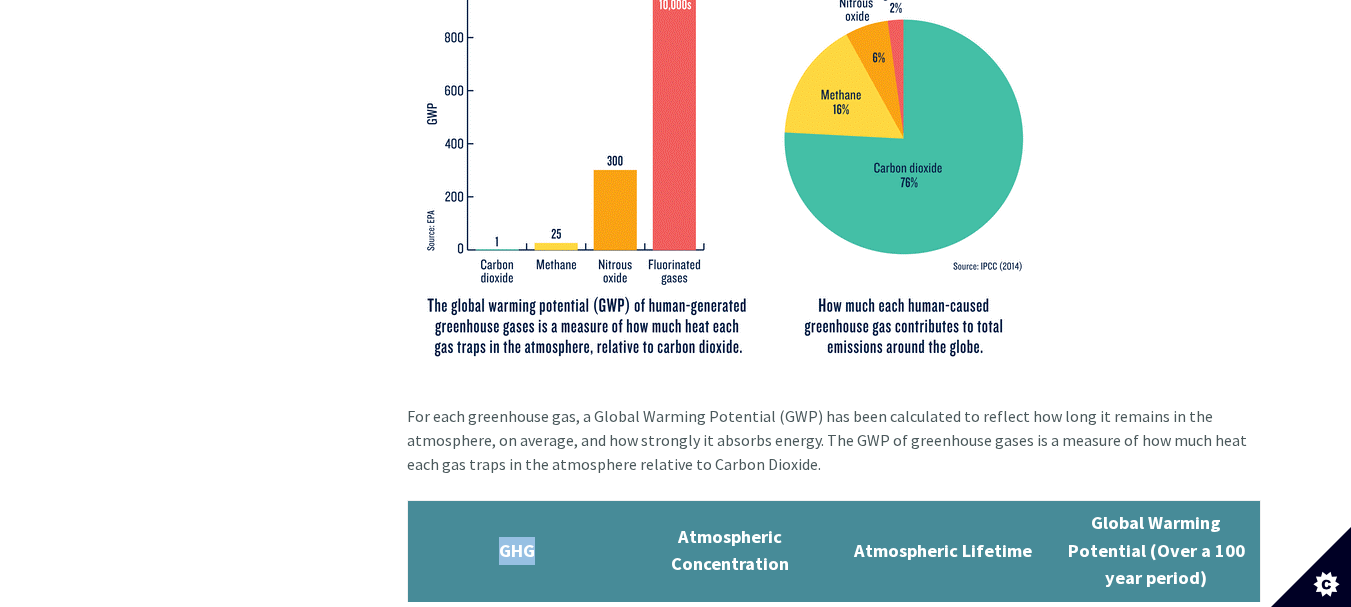 click on "GHG" at bounding box center (513, 552) 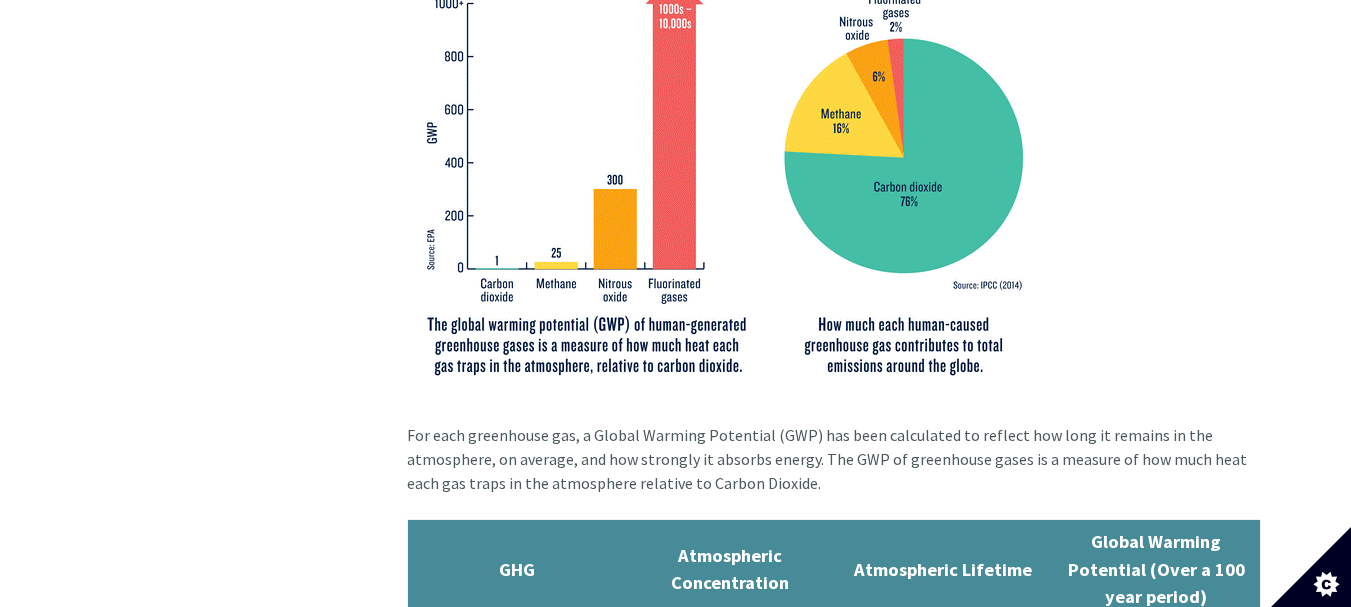 click on "For each greenhouse gas, a Global Warming Potential (GWP) has been calculated to reflect how long it remains in the atmosphere, on average, and how strongly it absorbs energy. The GWP of greenhouse gases is a measure of how much heat each gas traps in the atmosphere relative to Carbon Dioxide.
GHG
Atmospheric Concentration
Atmospheric Lifetime
Global Warming Potential (Over a 100 year period)
Carbon Dioxide (CO 2 )
76%
1000’s of years
1
Methane (CH 4 )
16%
10 years
25
Nitrous Oxide (N 2 O)
6%
> 100 years
298
Fluorinated Gases
2%
1,000 - 10,000 years
1,000 -10,000
Carbon Dioxide Equivalent
A single item or activity can cause multiple different greenhouse gases to be emitted, the convention is to sum up the associated contribution of GHGs in terms of Carbon Dioxide Equivalent (CO 2
Water Vapour
2
Carbon Dioxide" at bounding box center [834, 2914] 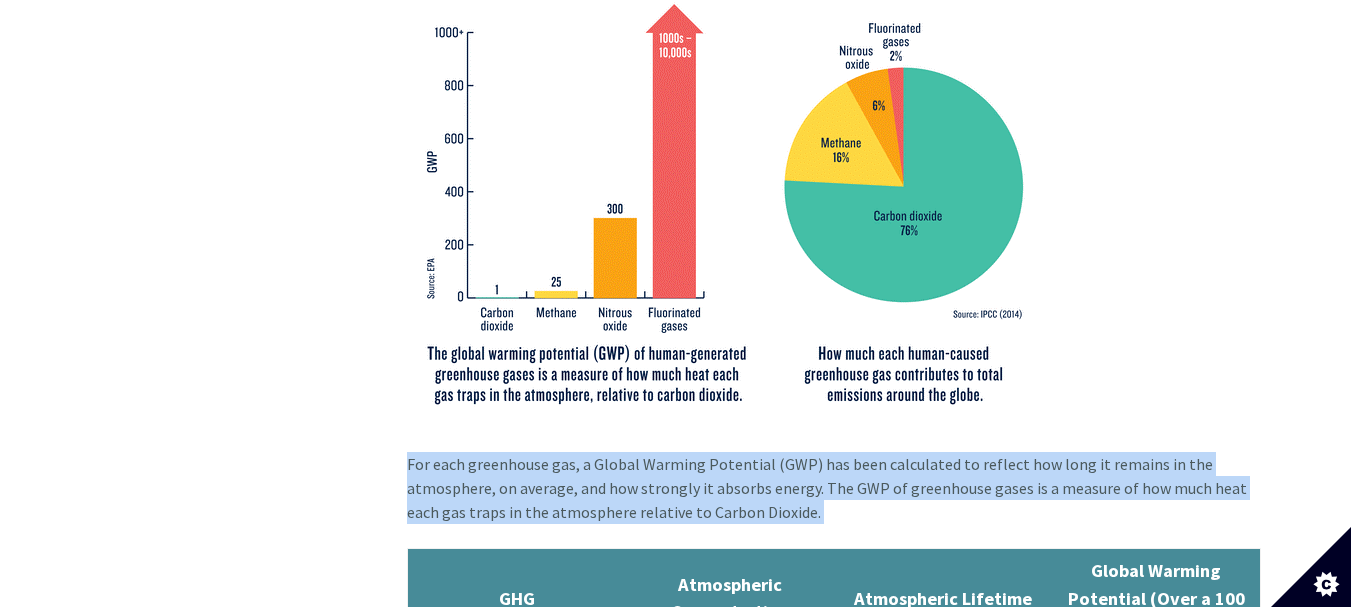 click on "For each greenhouse gas, a Global Warming Potential (GWP) has been calculated to reflect how long it remains in the atmosphere, on average, and how strongly it absorbs energy. The GWP of greenhouse gases is a measure of how much heat each gas traps in the atmosphere relative to Carbon Dioxide.
GHG
Atmospheric Concentration
Atmospheric Lifetime
Global Warming Potential (Over a 100 year period)
Carbon Dioxide (CO 2 )
76%
1000’s of years
1
Methane (CH 4 )
16%
10 years
25
Nitrous Oxide (N 2 O)
6%
> 100 years
298
Fluorinated Gases
2%
1,000 - 10,000 years
1,000 -10,000
Carbon Dioxide Equivalent
A single item or activity can cause multiple different greenhouse gases to be emitted, the convention is to sum up the associated contribution of GHGs in terms of Carbon Dioxide Equivalent (CO 2
Water Vapour
2
Carbon Dioxide" at bounding box center [834, 2943] 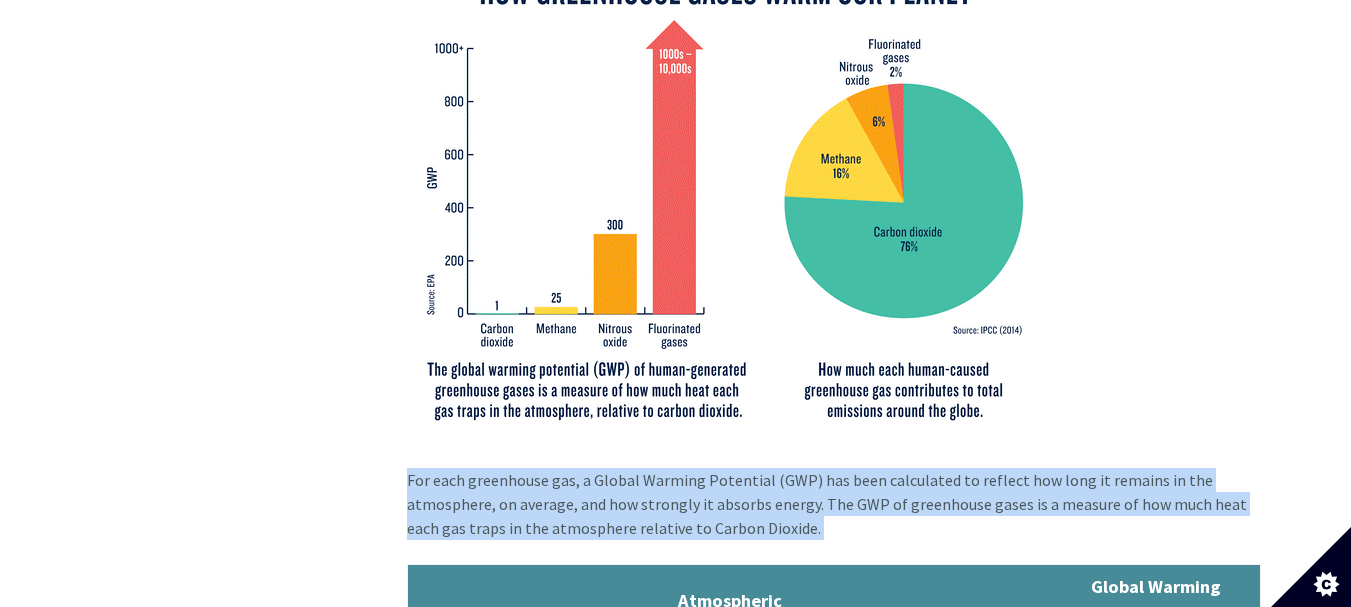 click on "For each greenhouse gas, a Global Warming Potential (GWP) has been calculated to reflect how long it remains in the atmosphere, on average, and how strongly it absorbs energy. The GWP of greenhouse gases is a measure of how much heat each gas traps in the atmosphere relative to Carbon Dioxide.
GHG
Atmospheric Concentration
Atmospheric Lifetime
Global Warming Potential (Over a 100 year period)
Carbon Dioxide (CO 2 )
76%
1000’s of years
1
Methane (CH 4 )
16%
10 years
25
Nitrous Oxide (N 2 O)
6%
> 100 years
298
Fluorinated Gases
2%
1,000 - 10,000 years
1,000 -10,000
Carbon Dioxide Equivalent
A single item or activity can cause multiple different greenhouse gases to be emitted, the convention is to sum up the associated contribution of GHGs in terms of Carbon Dioxide Equivalent (CO 2
Water Vapour
2
Carbon Dioxide" at bounding box center [834, 2959] 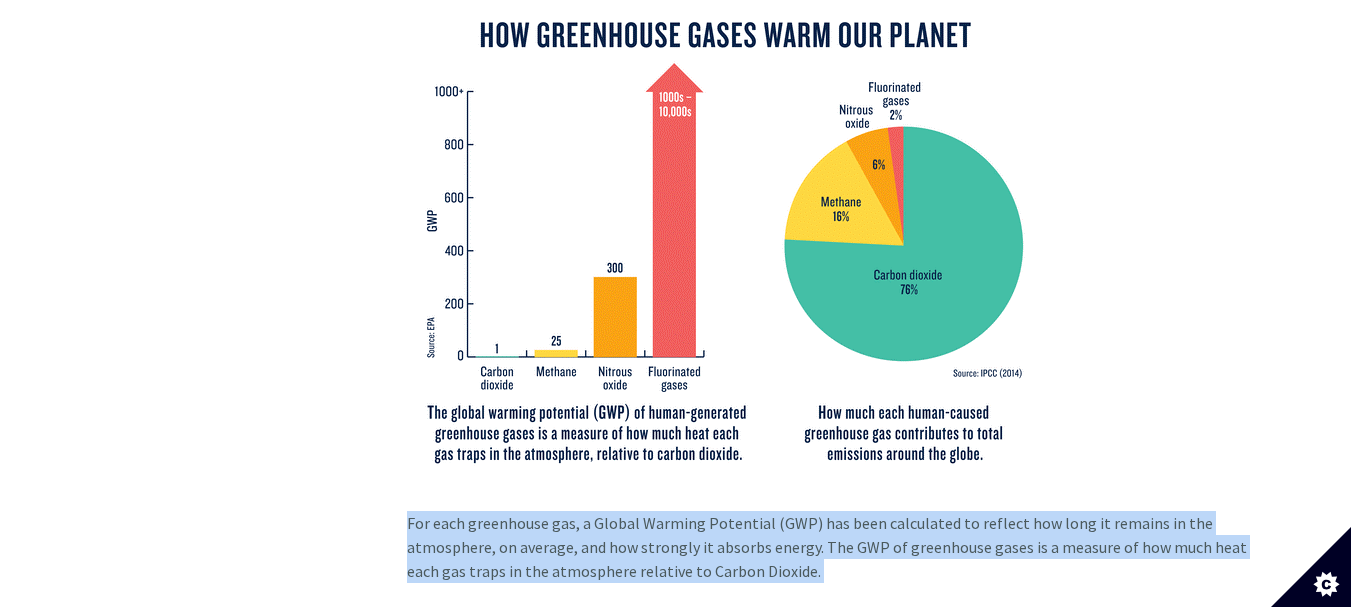 click on "For each greenhouse gas, a Global Warming Potential (GWP) has been calculated to reflect how long it remains in the atmosphere, on average, and how strongly it absorbs energy. The GWP of greenhouse gases is a measure of how much heat each gas traps in the atmosphere relative to Carbon Dioxide.
GHG
Atmospheric Concentration
Atmospheric Lifetime
Global Warming Potential (Over a 100 year period)
Carbon Dioxide (CO 2 )
76%
1000’s of years
1
Methane (CH 4 )
16%
10 years
25
Nitrous Oxide (N 2 O)
6%
> 100 years
298
Fluorinated Gases
2%
1,000 - 10,000 years
1,000 -10,000
Carbon Dioxide Equivalent
A single item or activity can cause multiple different greenhouse gases to be emitted, the convention is to sum up the associated contribution of GHGs in terms of Carbon Dioxide Equivalent (CO 2
Water Vapour
2
Carbon Dioxide" at bounding box center (834, 3002) 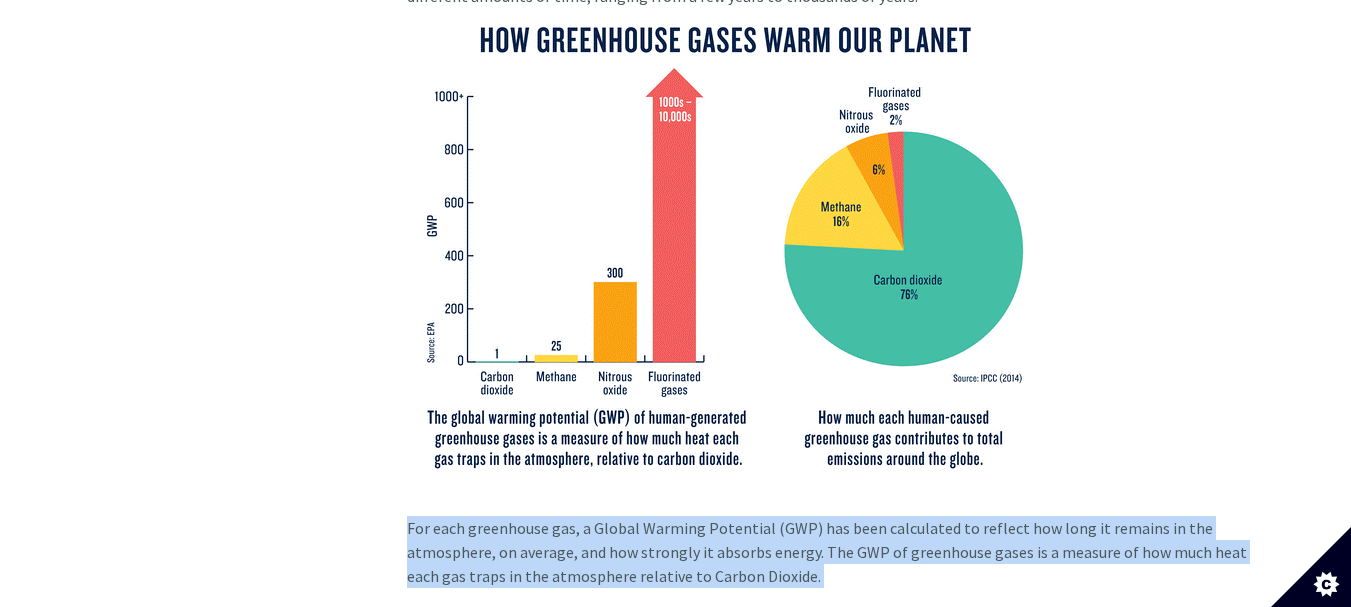 click on "What are the Greenhouse Gases?
Greenhouse gases are naturally occurring gases in the atmosphere that have the capacity to absorb long-wave radiation emanating from the Earth's surface. By absorbing this energy and re-radiating it, the gases cause the temperature of the Earth's lower atmosphere and surface to increase. The primary greenhouse gases in earth's atmosphere are
Water Vapor (H 2 O)
Carbon Dioxide (CO 2 )
Methane (CH 4 )
Nitrous Oxide (N 2 O)
Fluorinate Gases
Greenhouse gas concentrations are measured in parts per million, parts per billion, and even parts per trillion. Human activities have increased concentrations of all of these gases.
Global Warming Potential
Some greenhouse gases are more effective than others at making the planet warmer and can remain in the atmosphere for different amounts of time, ranging from a few years to thousands of years.
GHG
Atmospheric Concentration
Atmospheric Lifetime" at bounding box center (826, 2490) 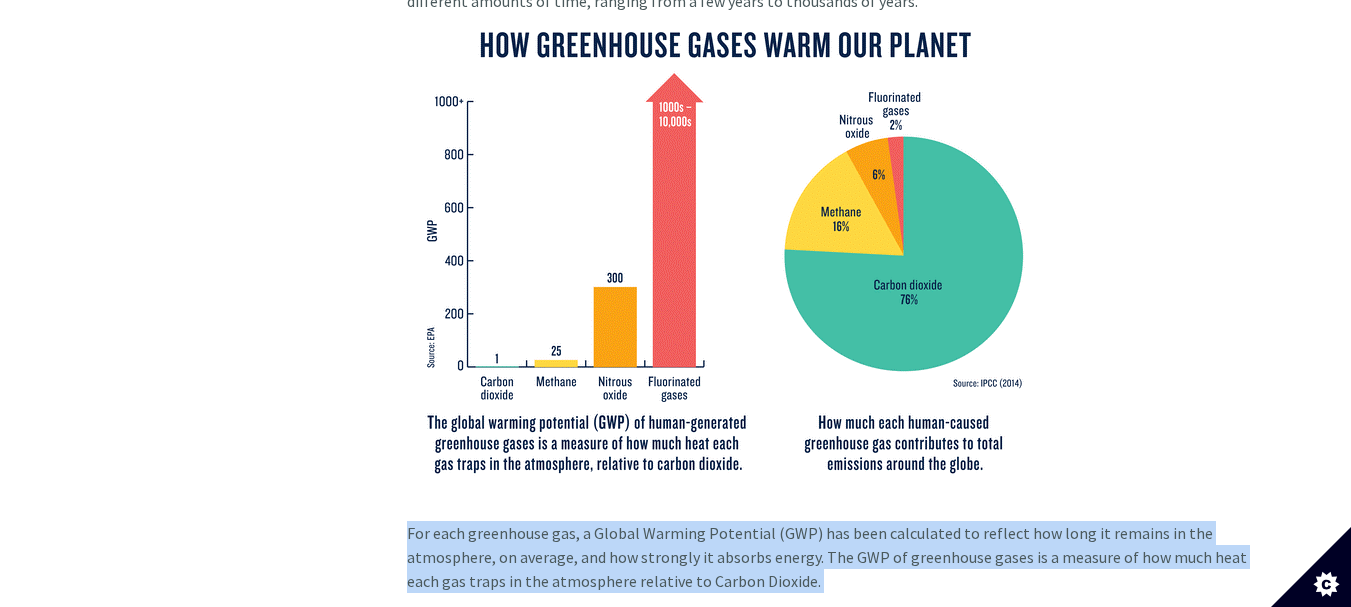 click on "Global Warming Potential
Some greenhouse gases are more effective than others at making the planet warmer and can remain in the atmosphere for different amounts of time, ranging from a few years to thousands of years." at bounding box center [834, 228] 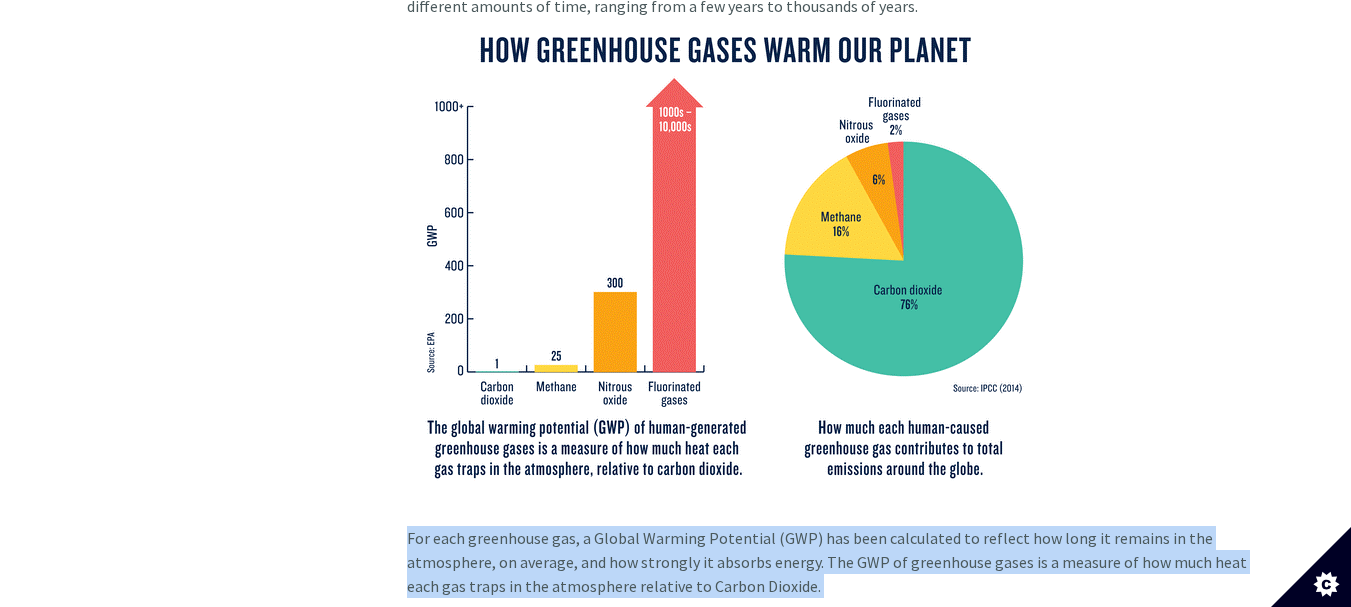 click on "Global Warming Potential
Some greenhouse gases are more effective than others at making the planet warmer and can remain in the atmosphere for different amounts of time, ranging from a few years to thousands of years." at bounding box center [834, 233] 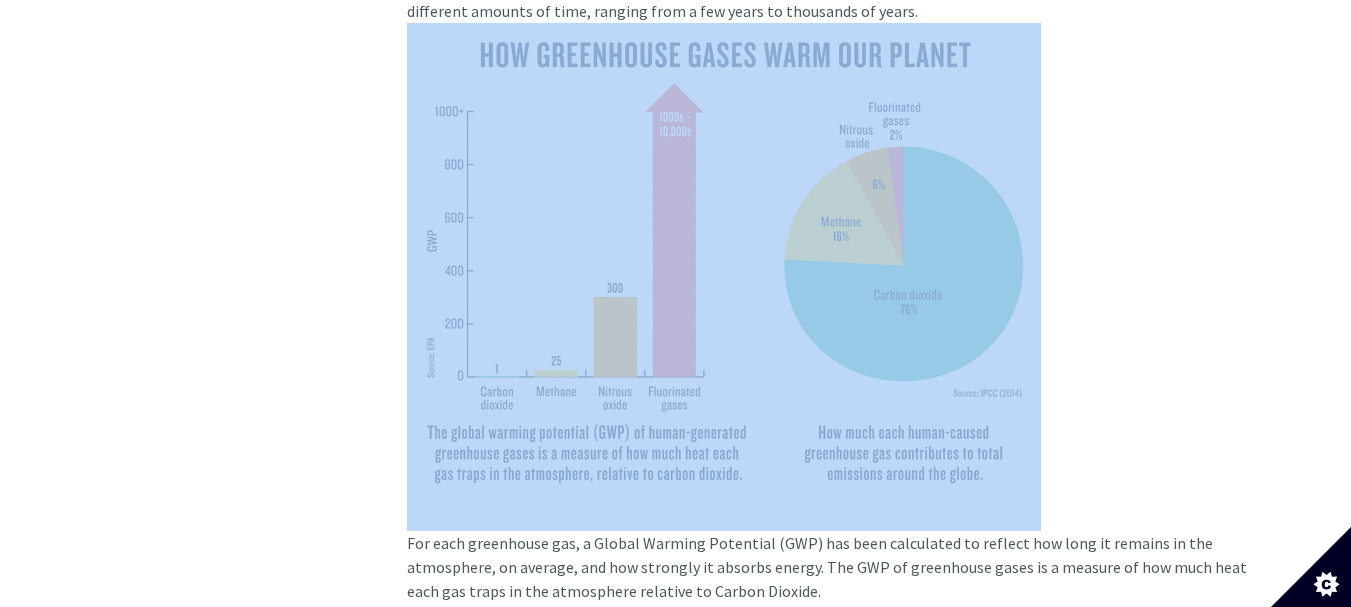 click on "Global Warming Potential
Some greenhouse gases are more effective than others at making the planet warmer and can remain in the atmosphere for different amounts of time, ranging from a few years to thousands of years." at bounding box center [834, 238] 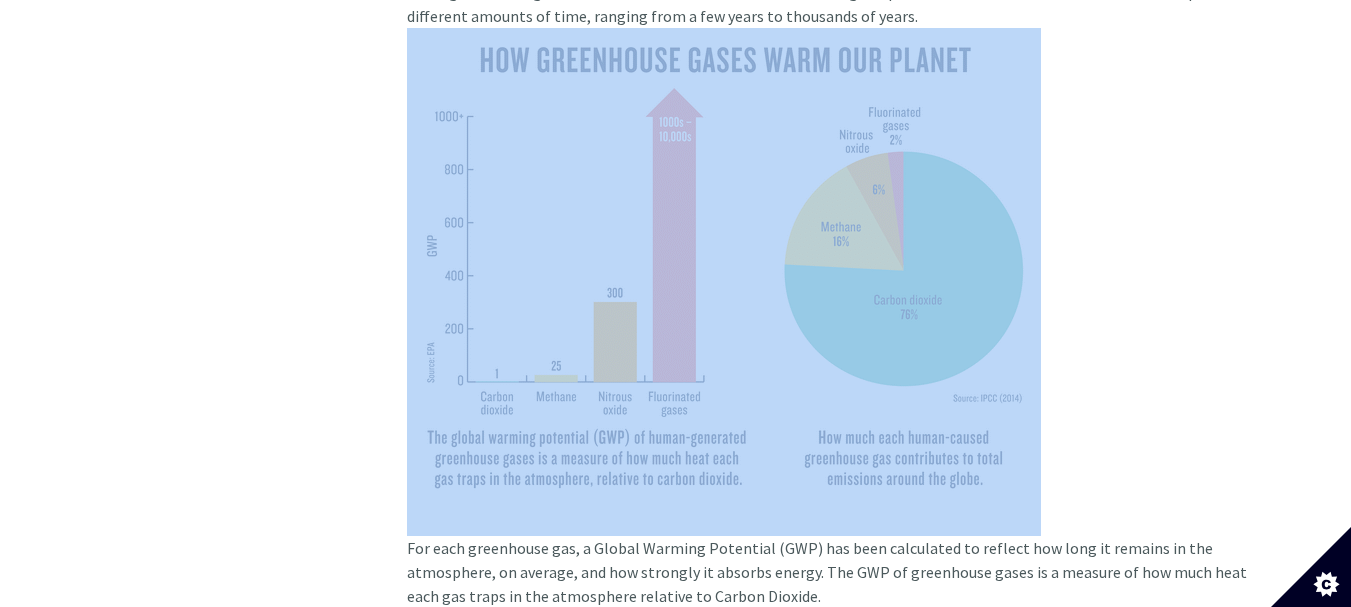 click on "Global Warming Potential
Some greenhouse gases are more effective than others at making the planet warmer and can remain in the atmosphere for different amounts of time, ranging from a few years to thousands of years." at bounding box center (834, 243) 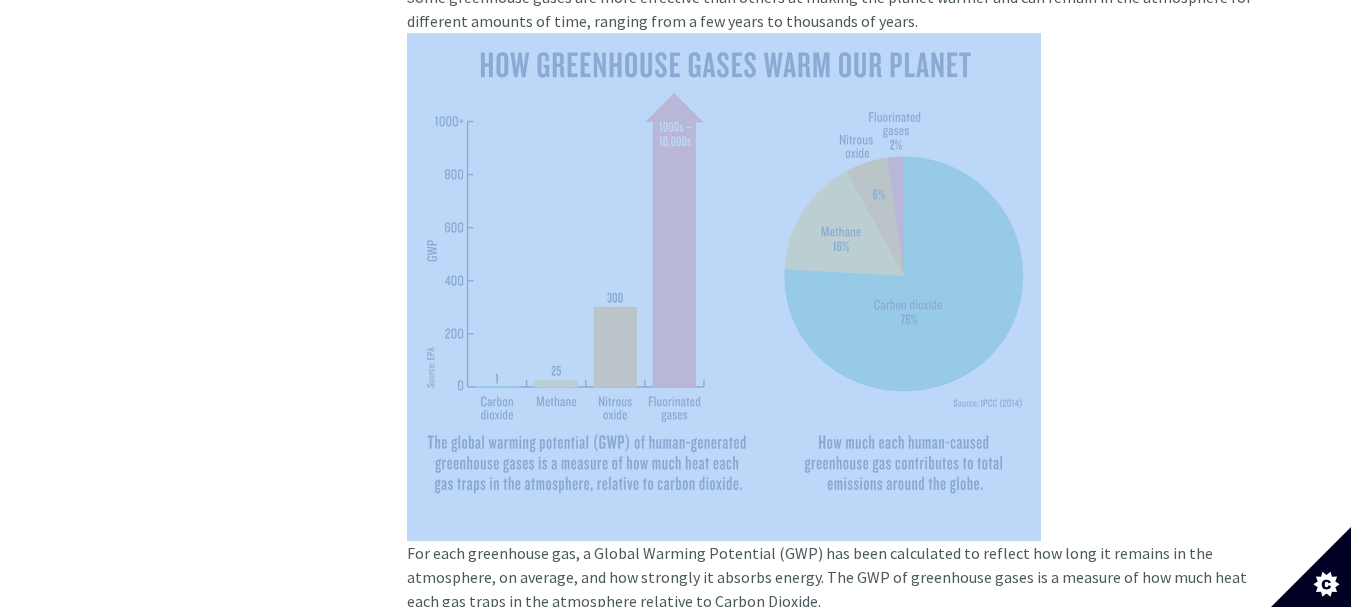 click on "Global Warming Potential
Some greenhouse gases are more effective than others at making the planet warmer and can remain in the atmosphere for different amounts of time, ranging from a few years to thousands of years." at bounding box center (834, 248) 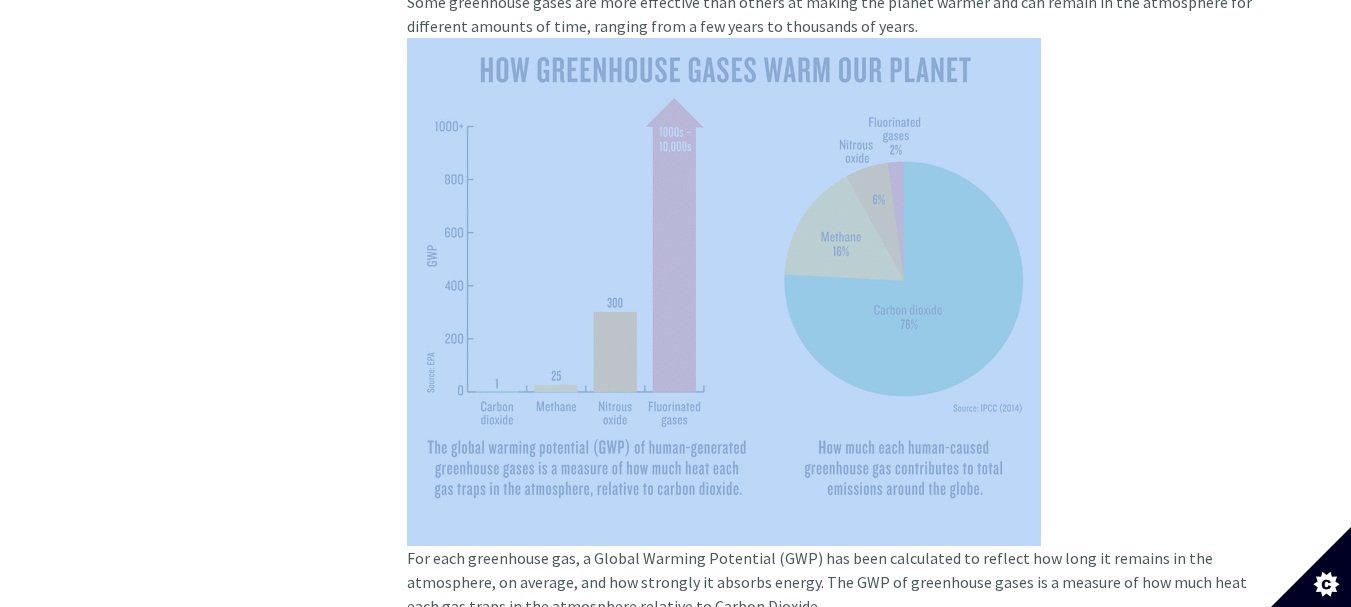 click at bounding box center [724, 276] 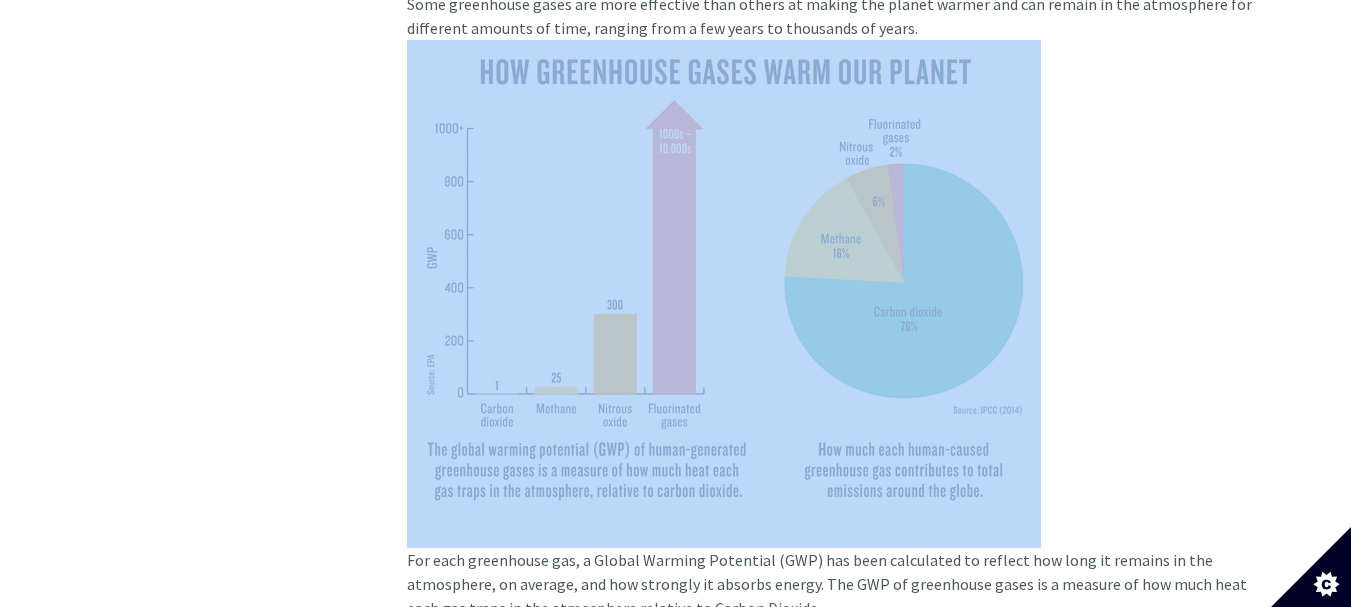 click at bounding box center [724, 278] 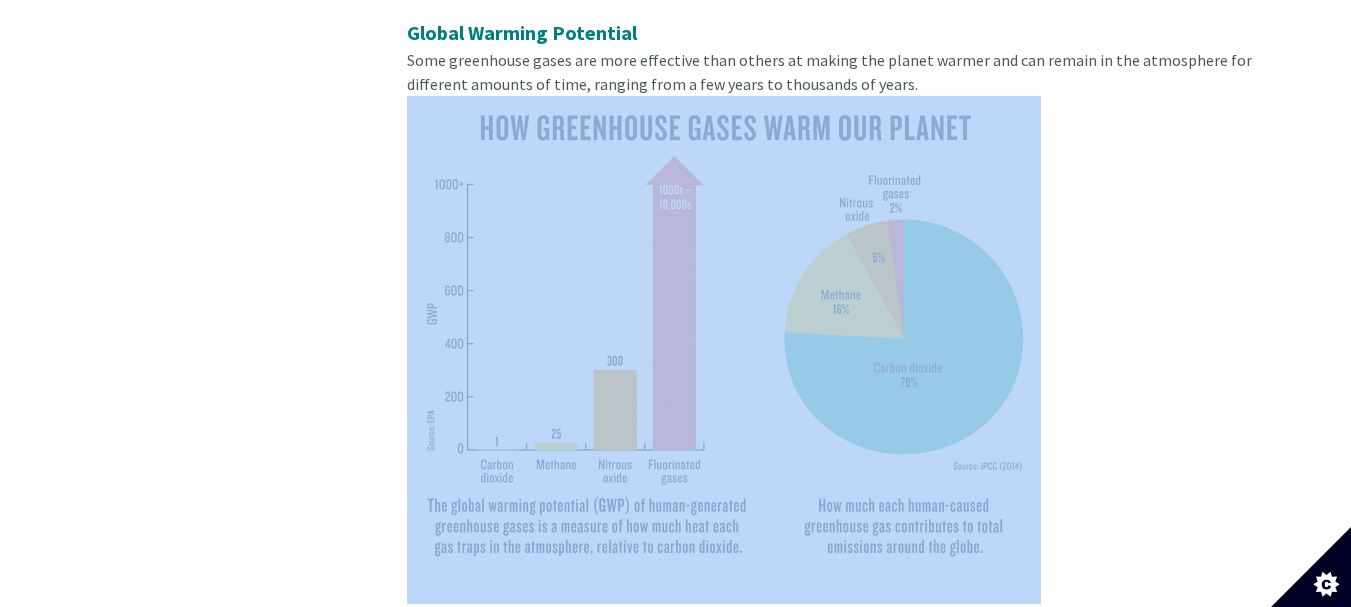 click at bounding box center [724, 334] 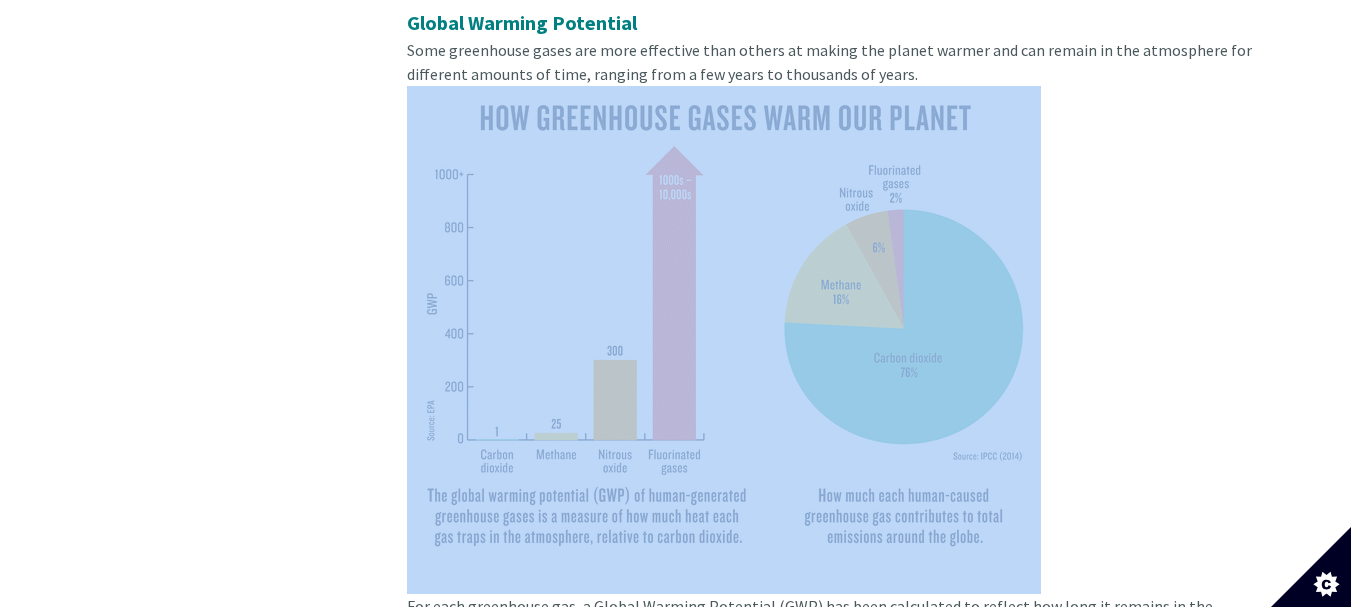 scroll, scrollTop: 1045, scrollLeft: 0, axis: vertical 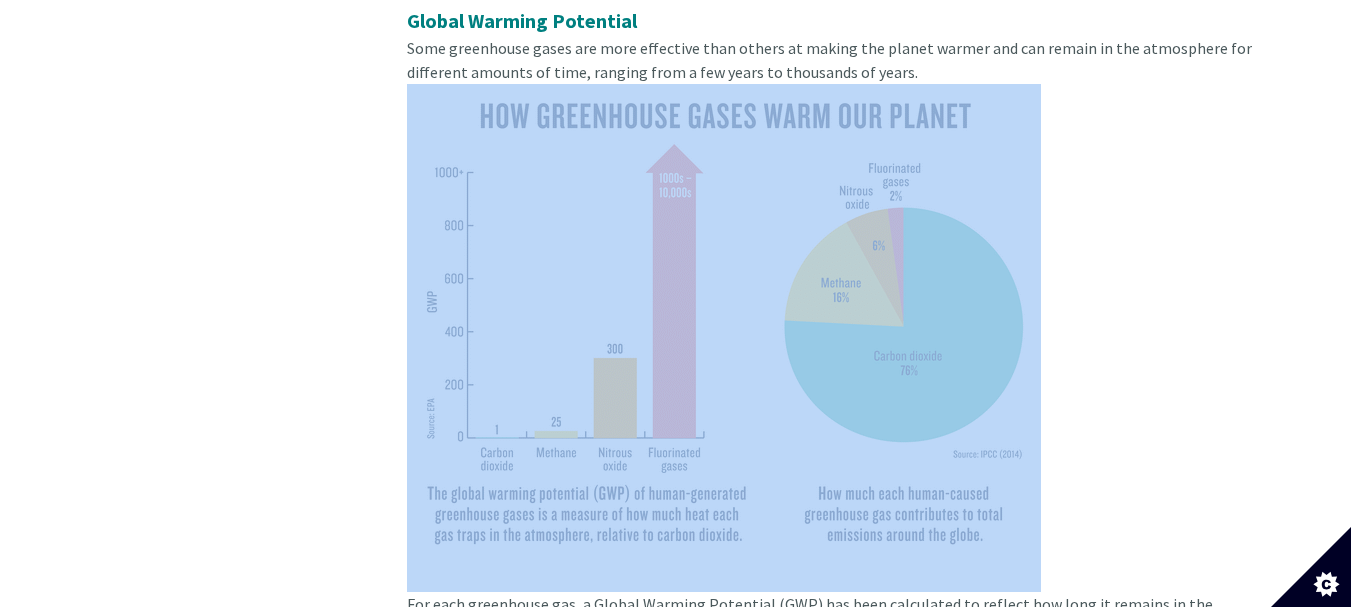 click at bounding box center (724, 322) 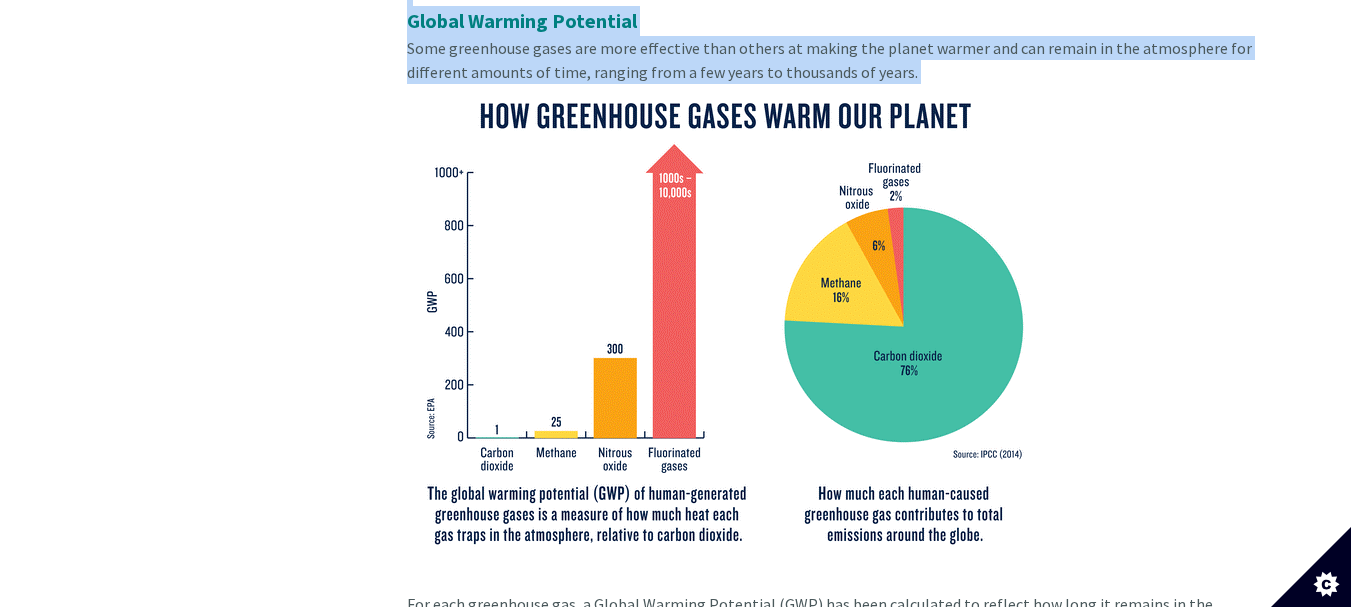 drag, startPoint x: 233, startPoint y: 335, endPoint x: 778, endPoint y: 532, distance: 579.51184 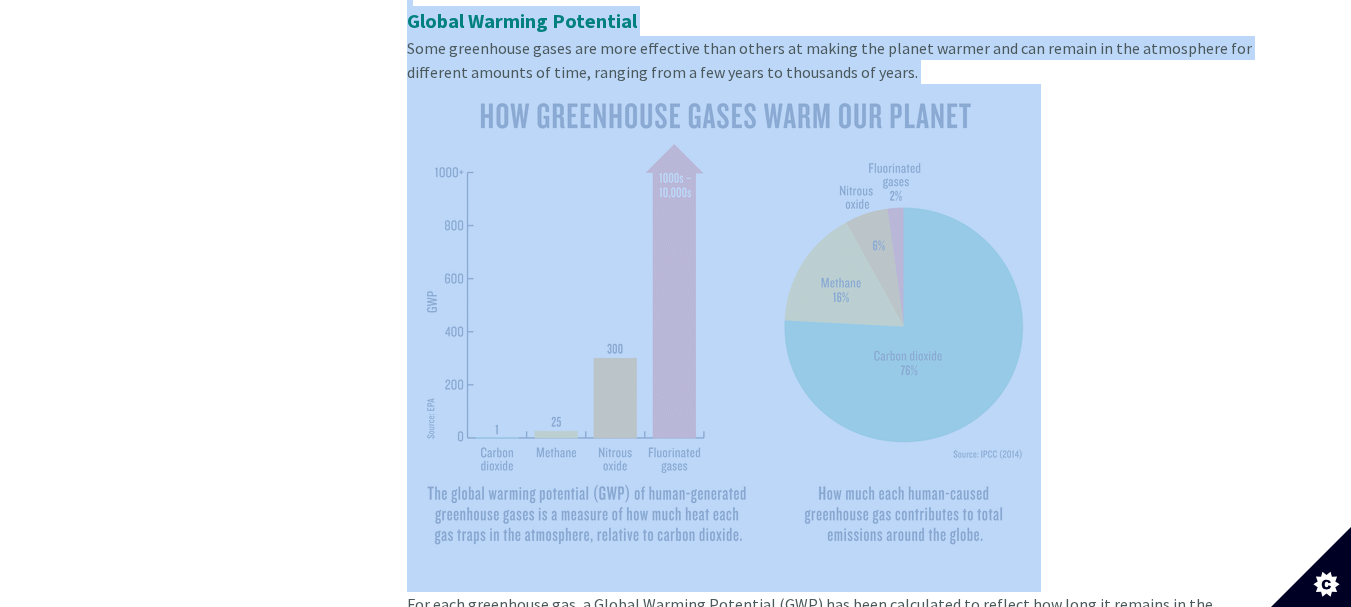 click on "Global Warming Potential
Some greenhouse gases are more effective than others at making the planet warmer and can remain in the atmosphere for different amounts of time, ranging from a few years to thousands of years." at bounding box center [834, 299] 